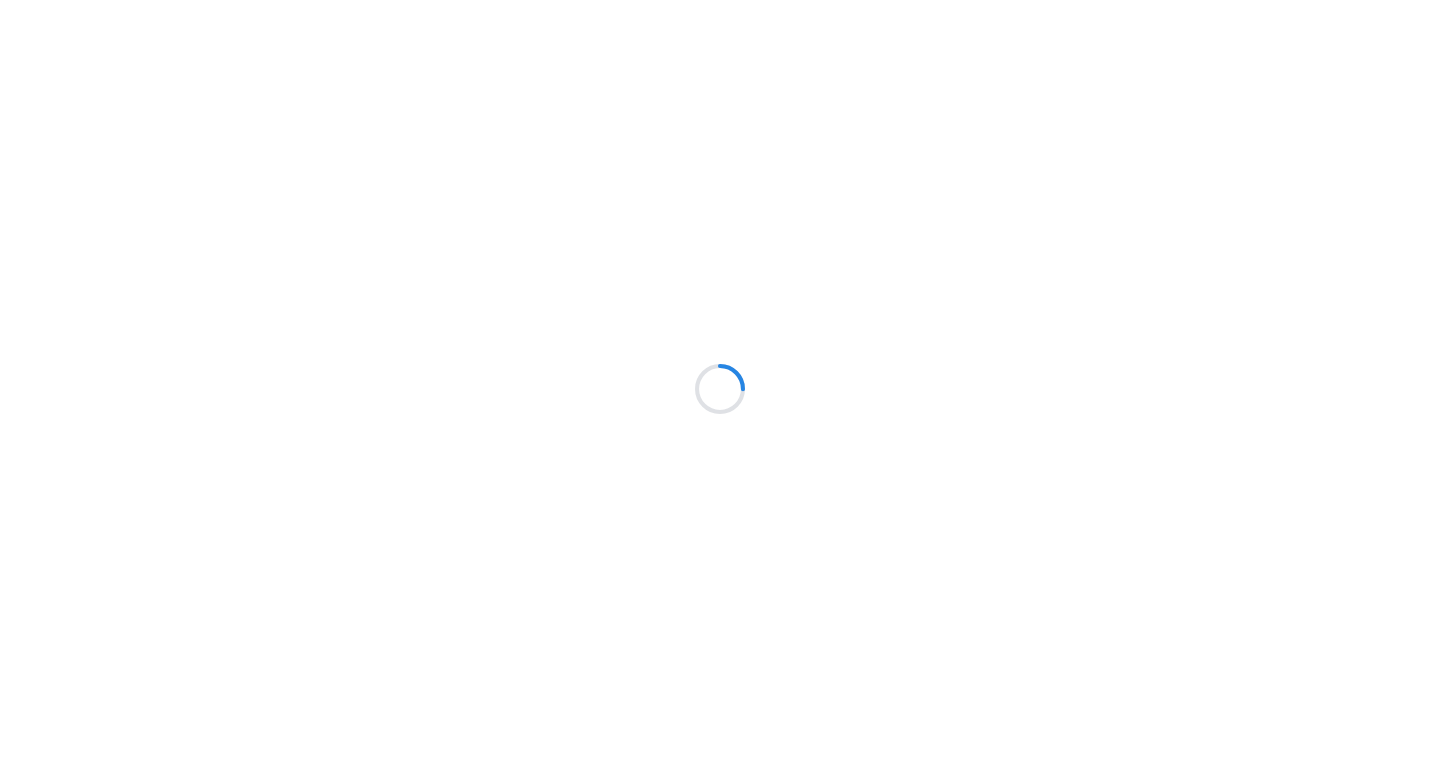 scroll, scrollTop: 0, scrollLeft: 0, axis: both 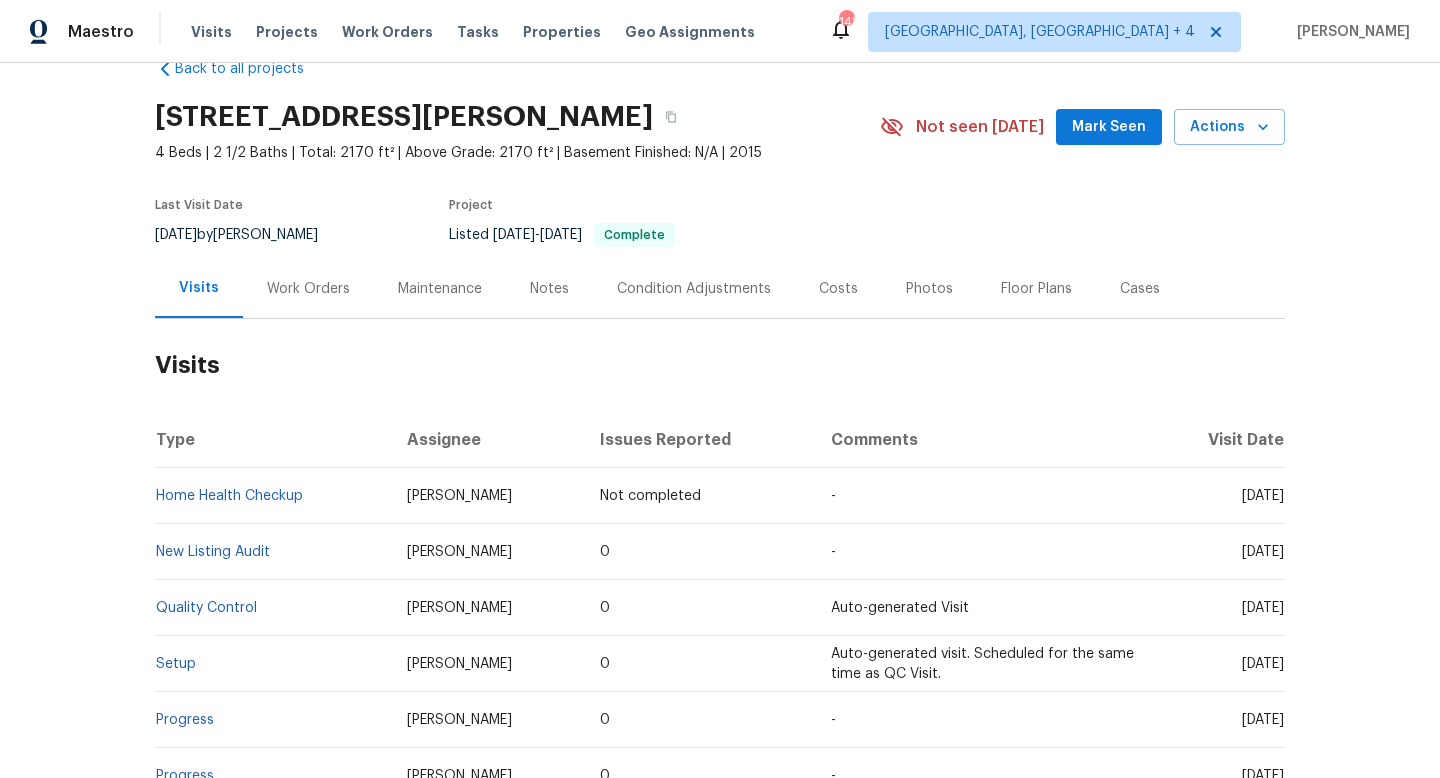 click on "[DATE]" at bounding box center (1219, 496) 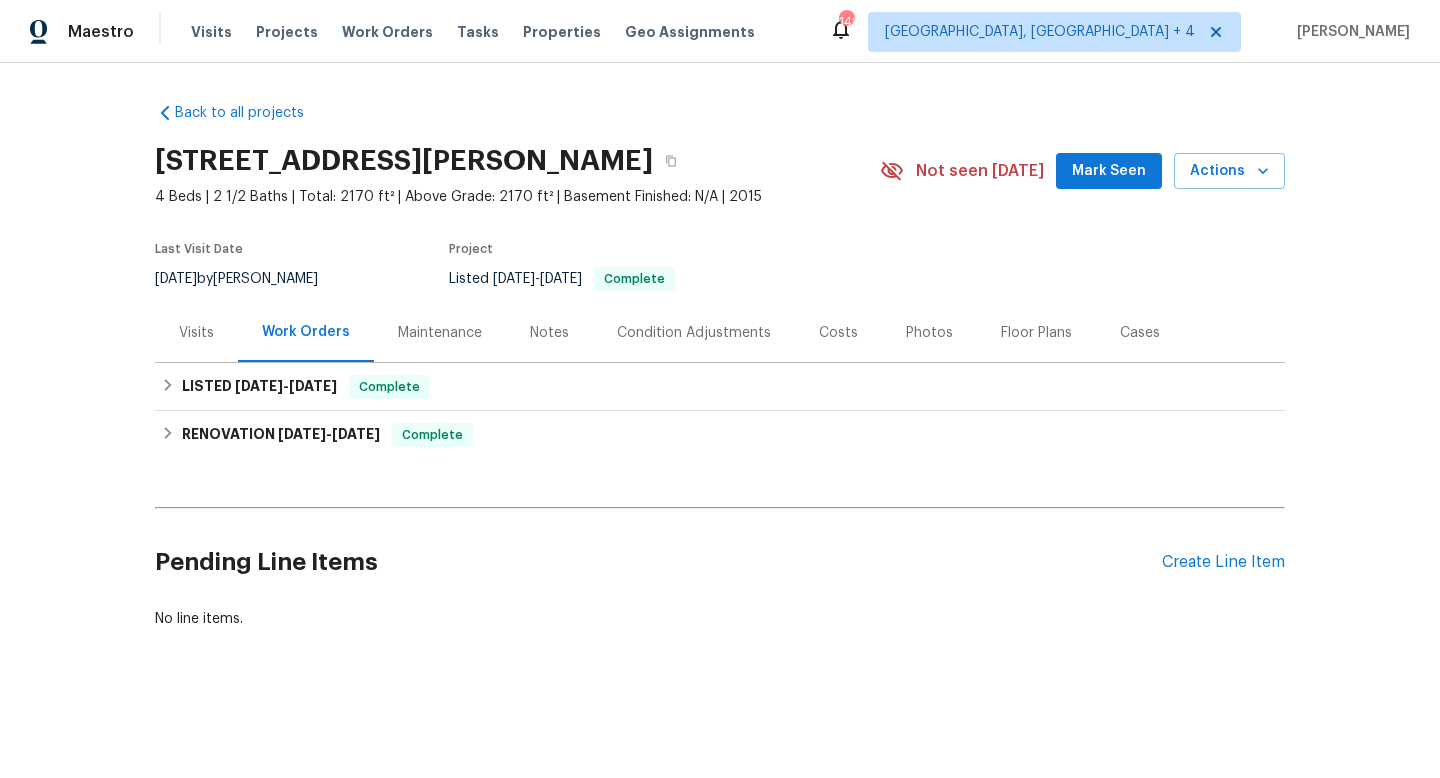 scroll, scrollTop: 0, scrollLeft: 0, axis: both 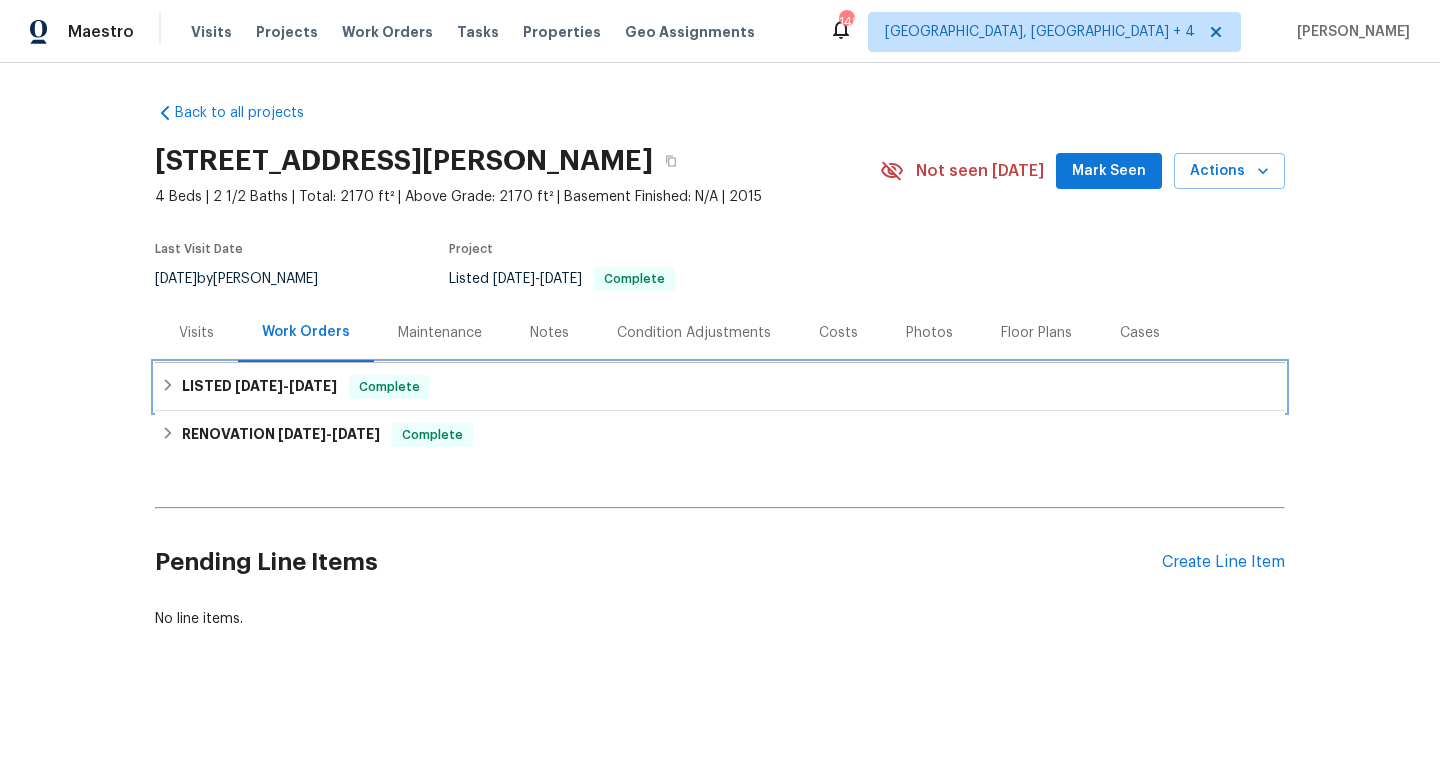 click on "LISTED   [DATE]  -  [DATE] Complete" at bounding box center [720, 387] 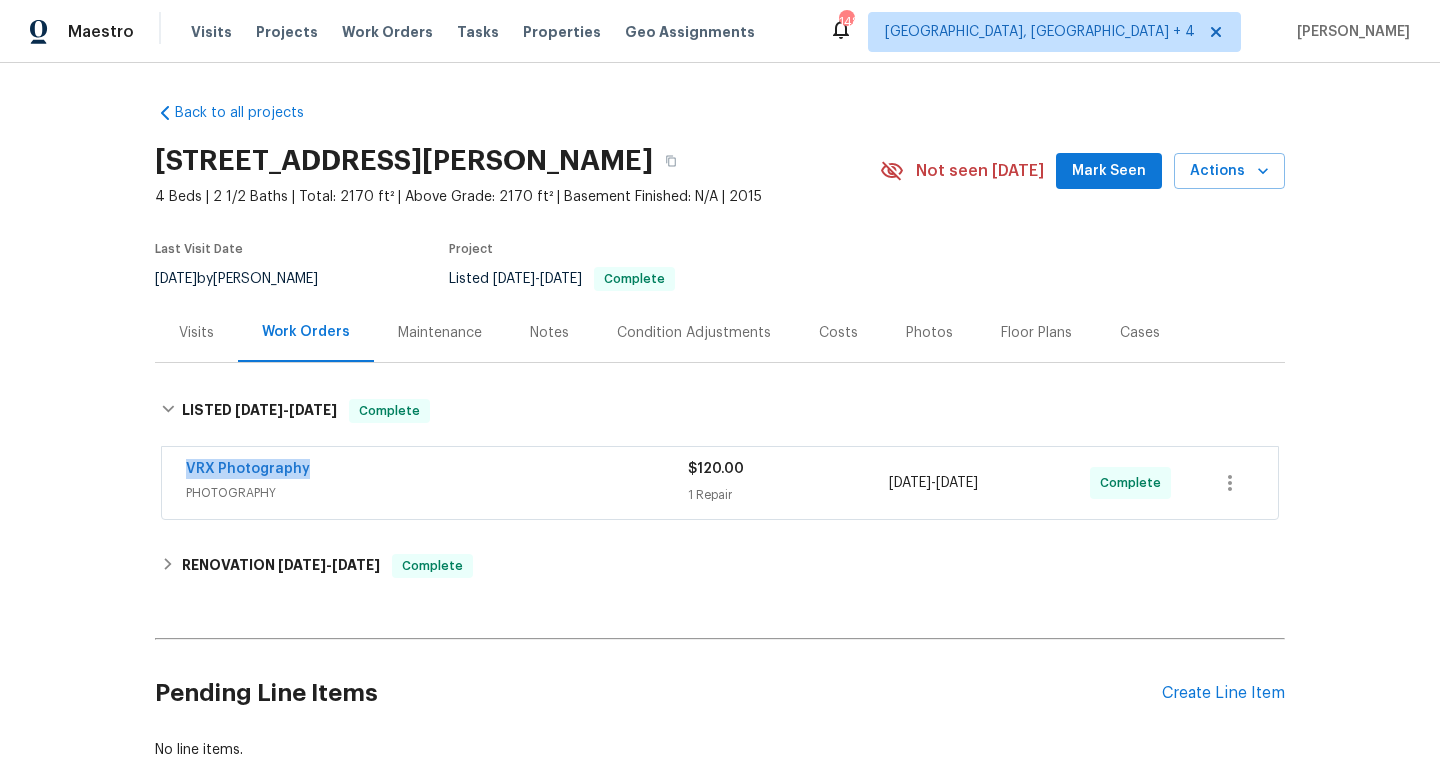 drag, startPoint x: 335, startPoint y: 468, endPoint x: 184, endPoint y: 468, distance: 151 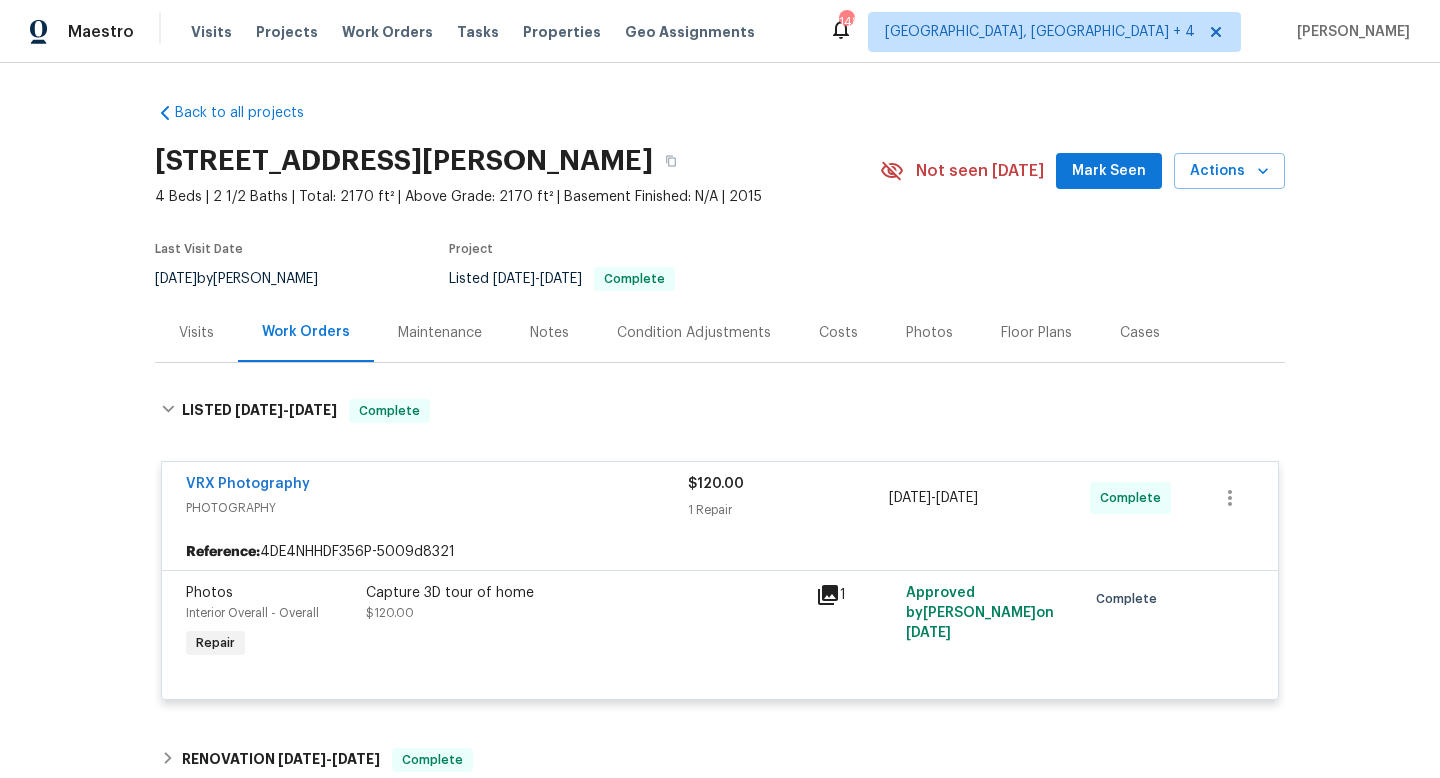 click on "Visits" at bounding box center [196, 332] 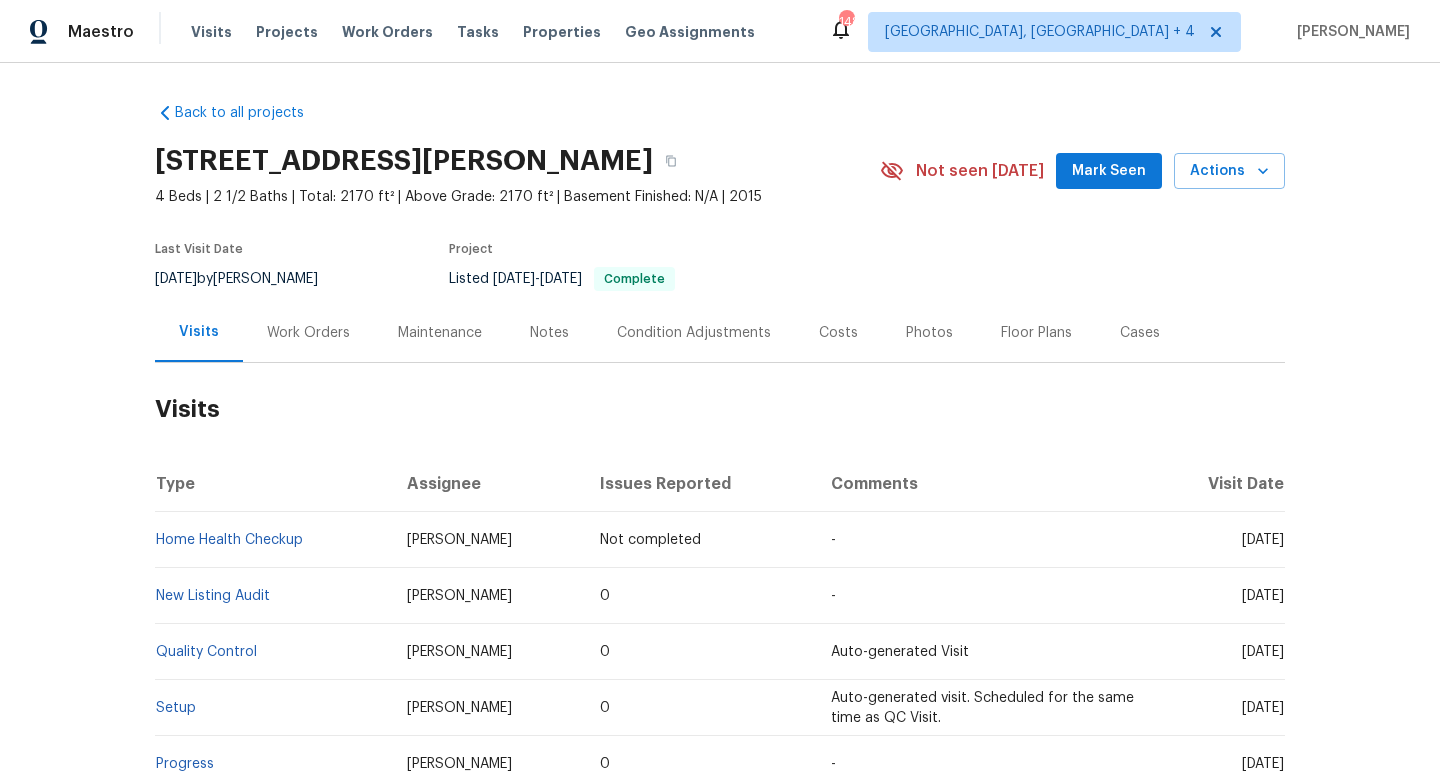 click on "Cases" at bounding box center (1140, 333) 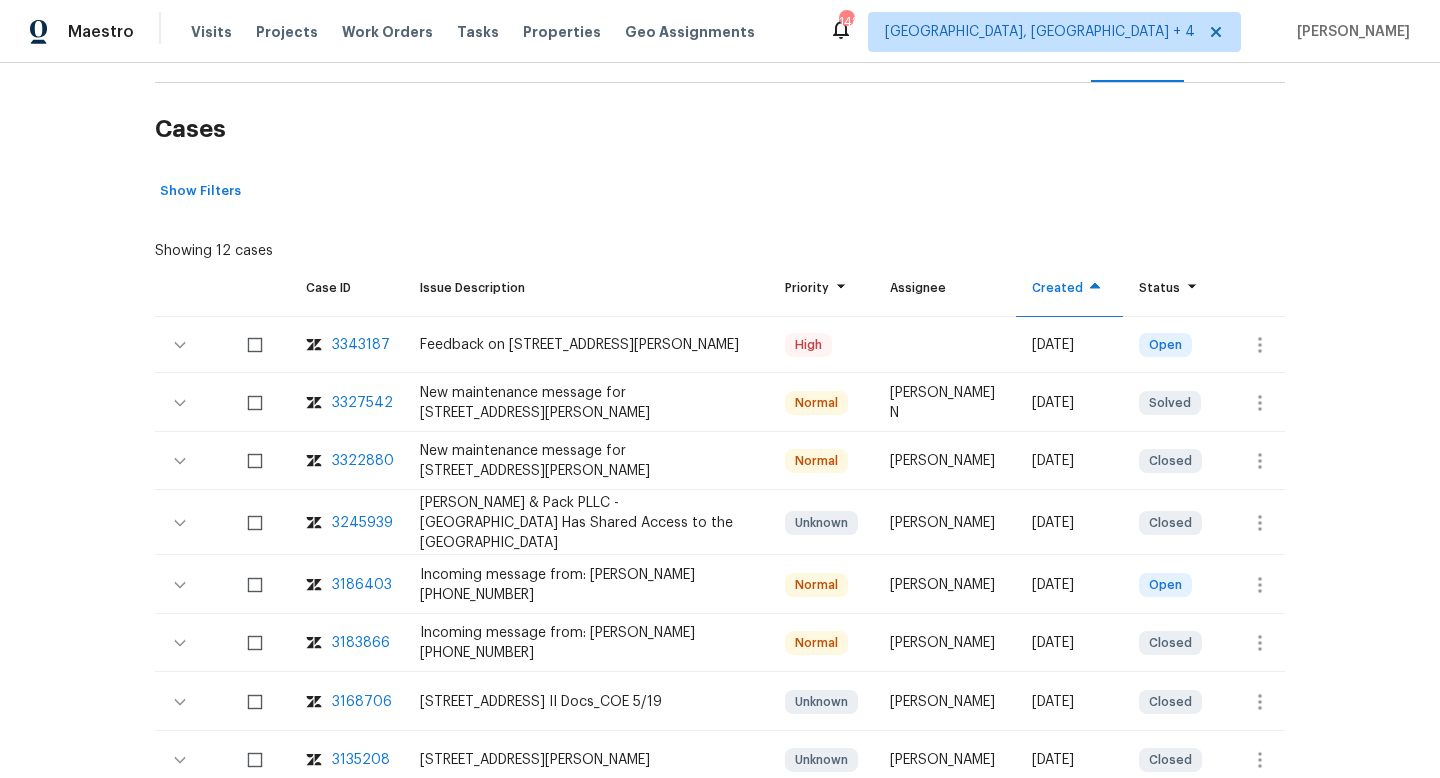 scroll, scrollTop: 282, scrollLeft: 0, axis: vertical 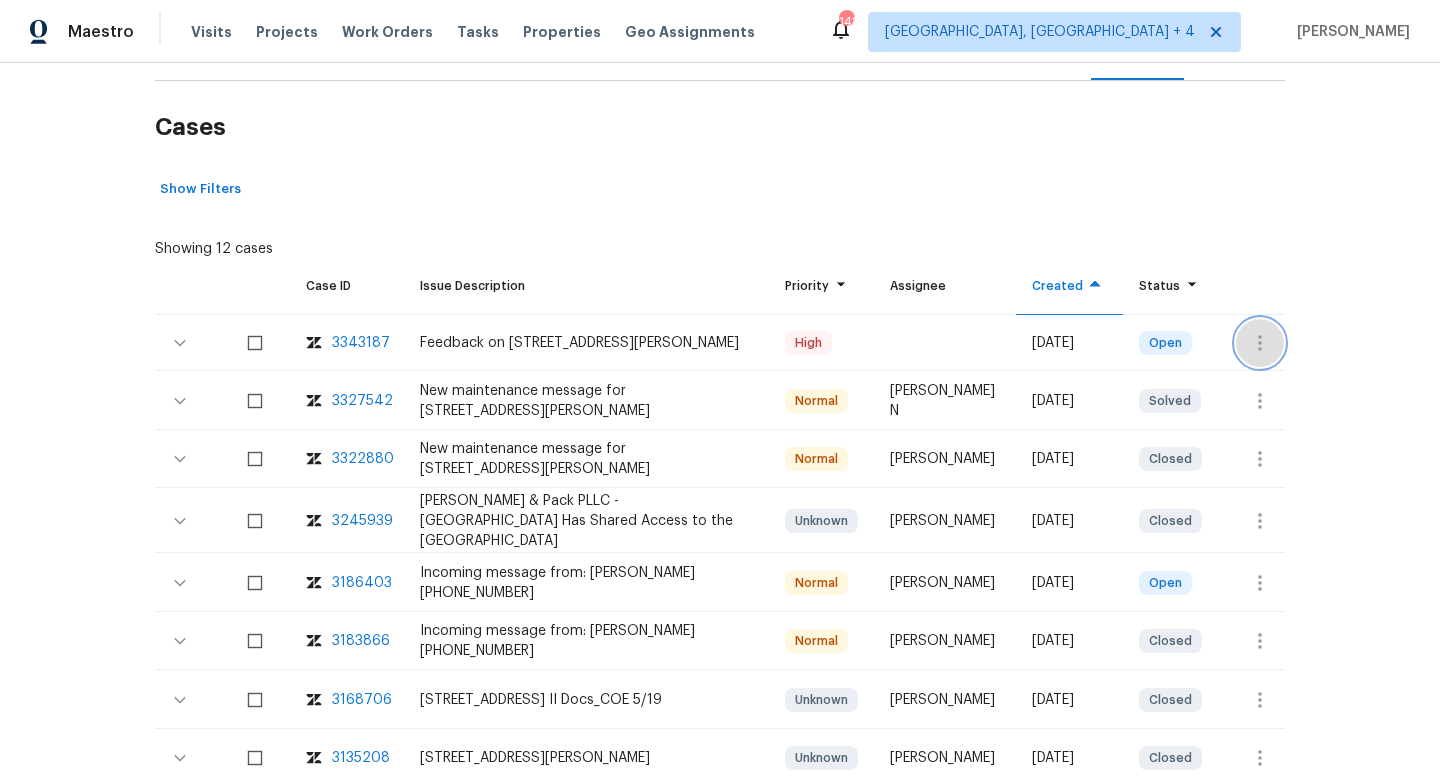 click 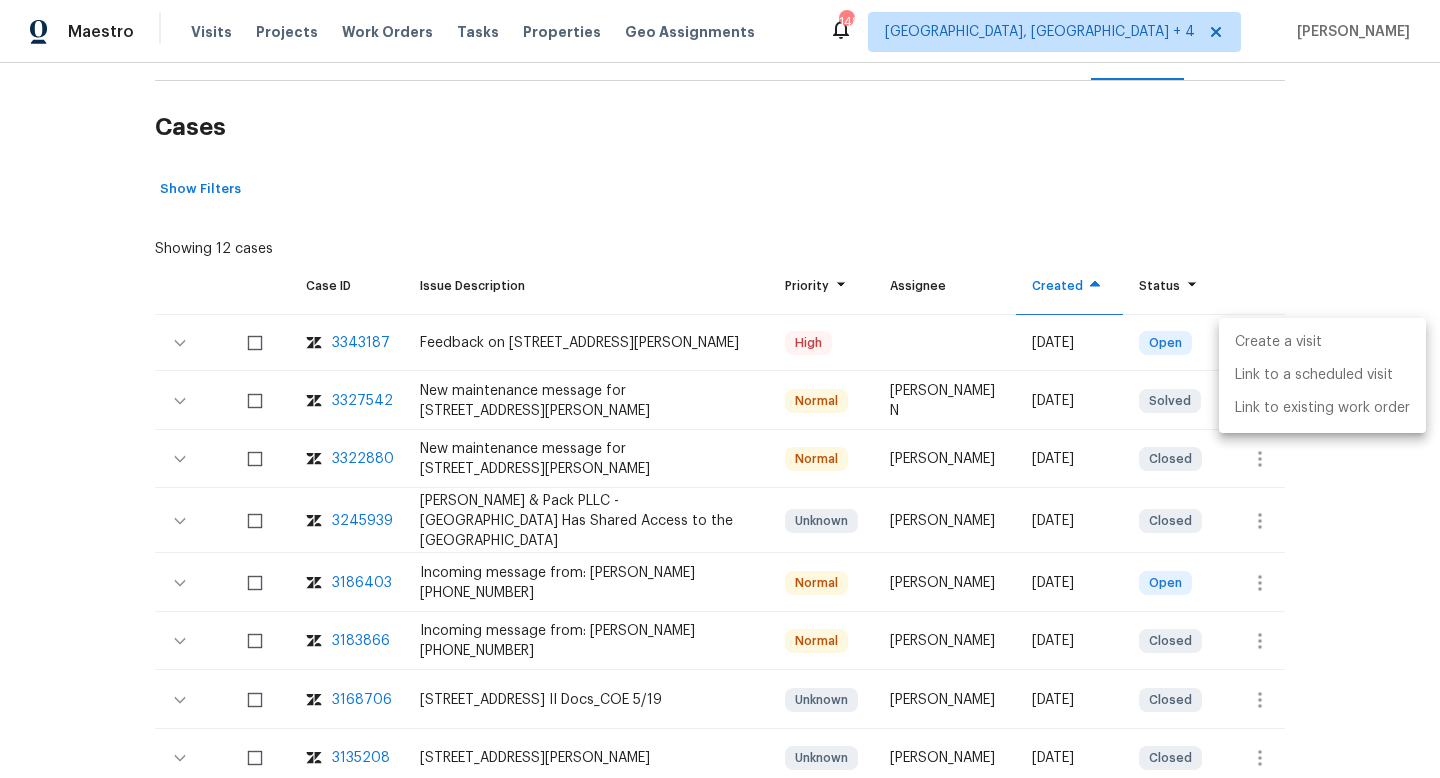 click on "Create a visit" at bounding box center (1322, 342) 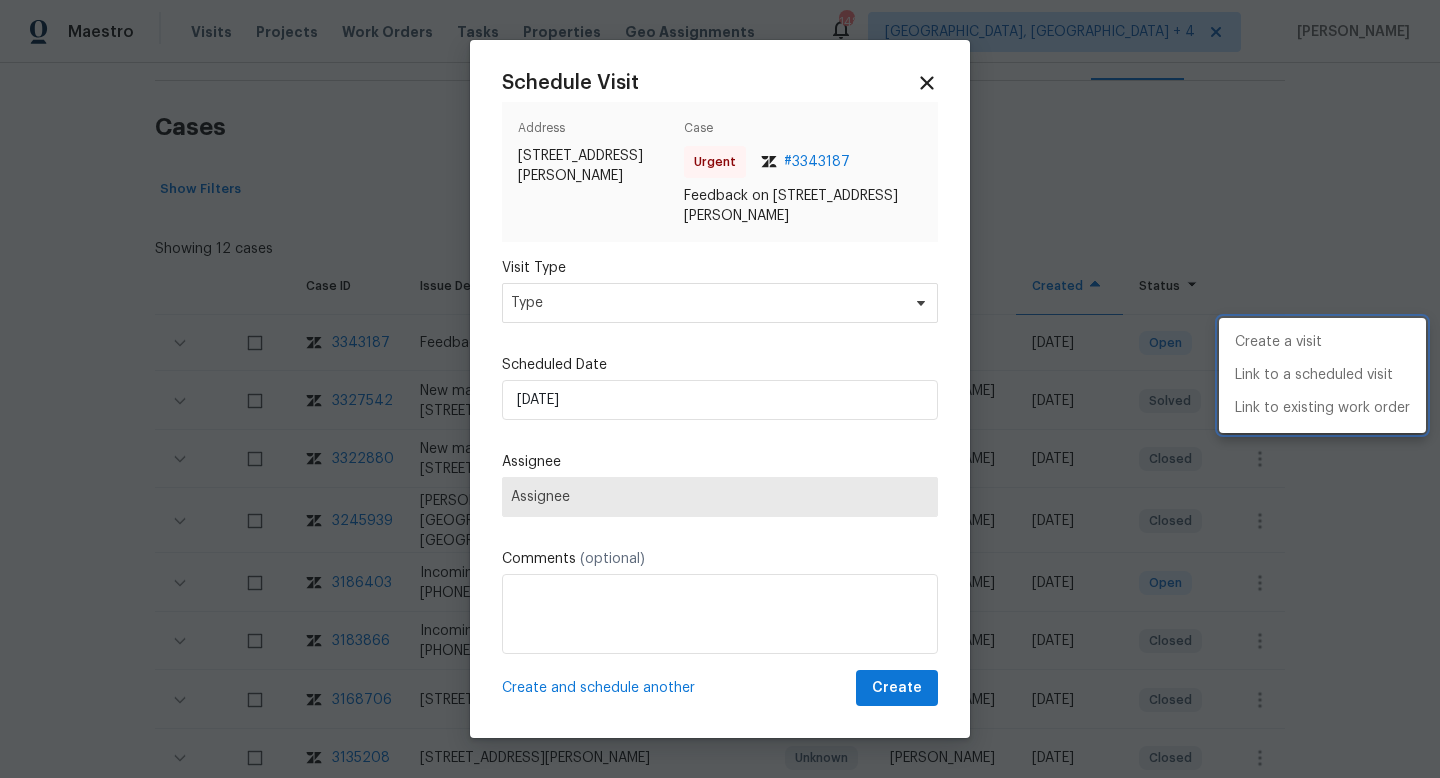 click at bounding box center [720, 389] 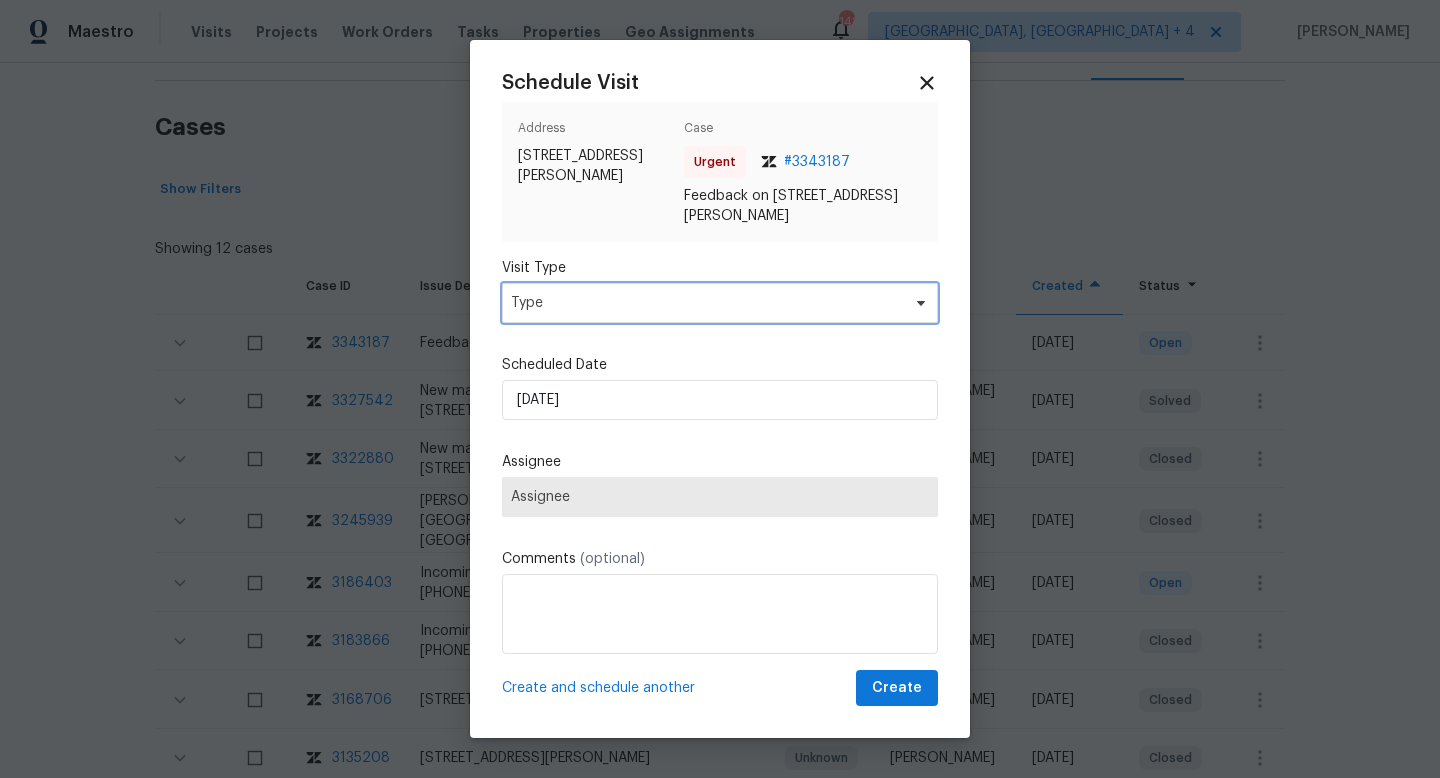 click on "Type" at bounding box center [705, 303] 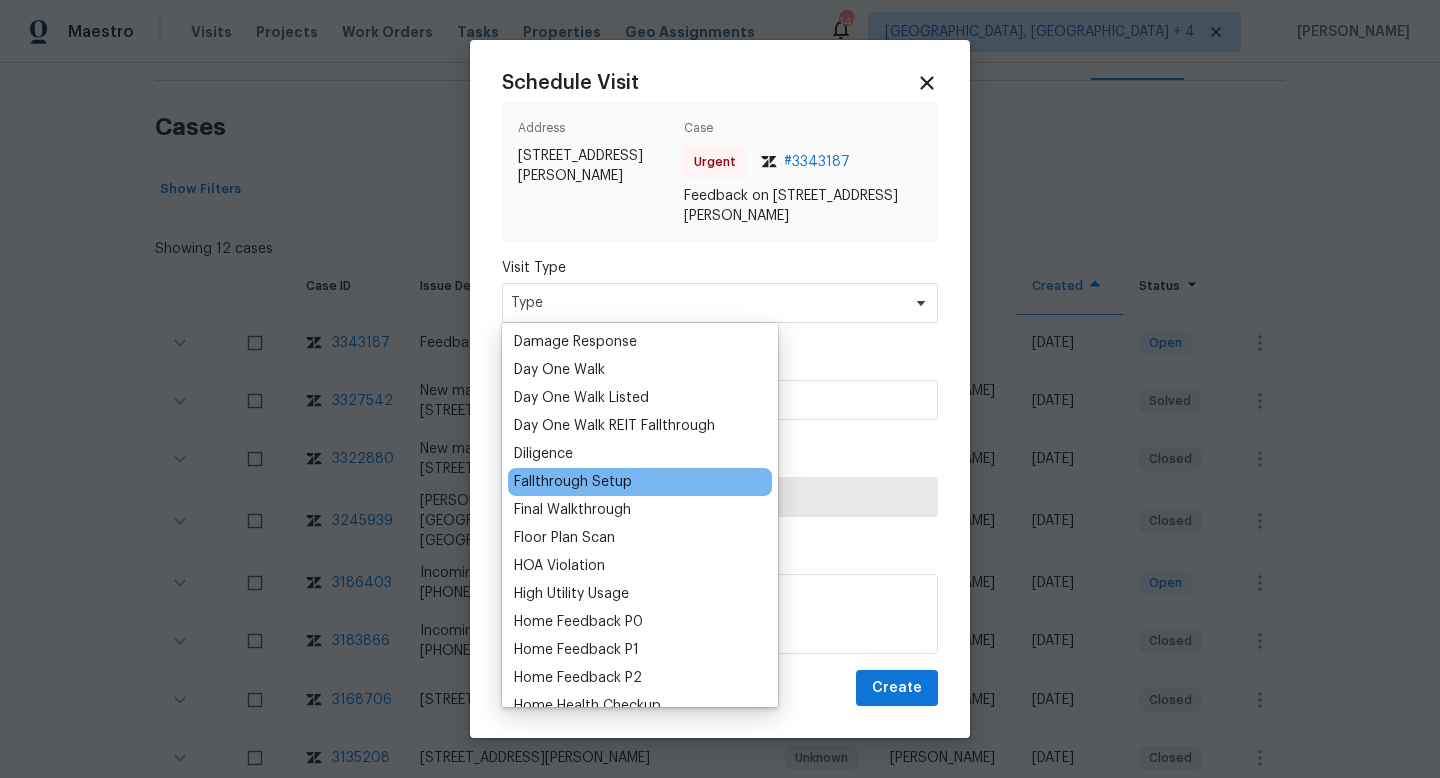 scroll, scrollTop: 341, scrollLeft: 0, axis: vertical 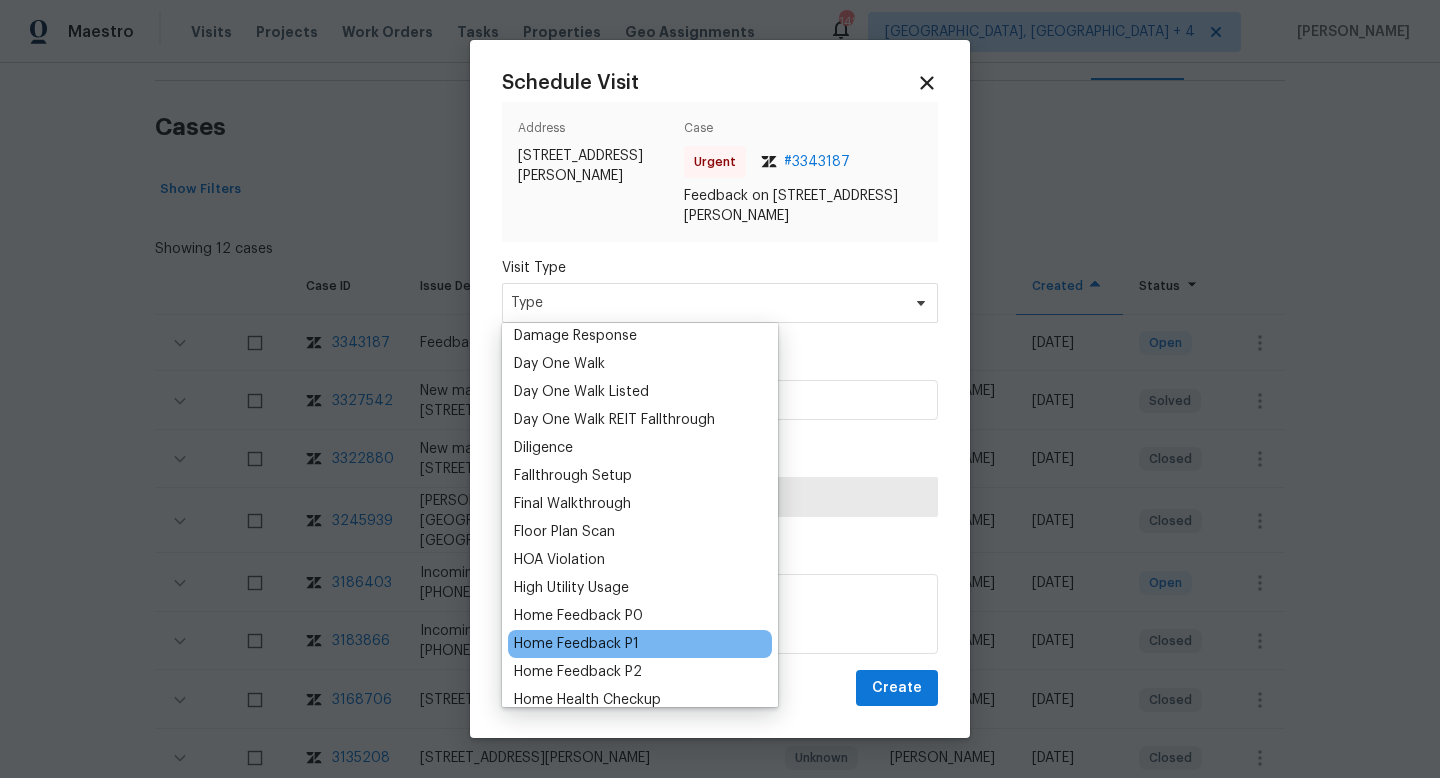 click on "Home Feedback P1" at bounding box center (576, 644) 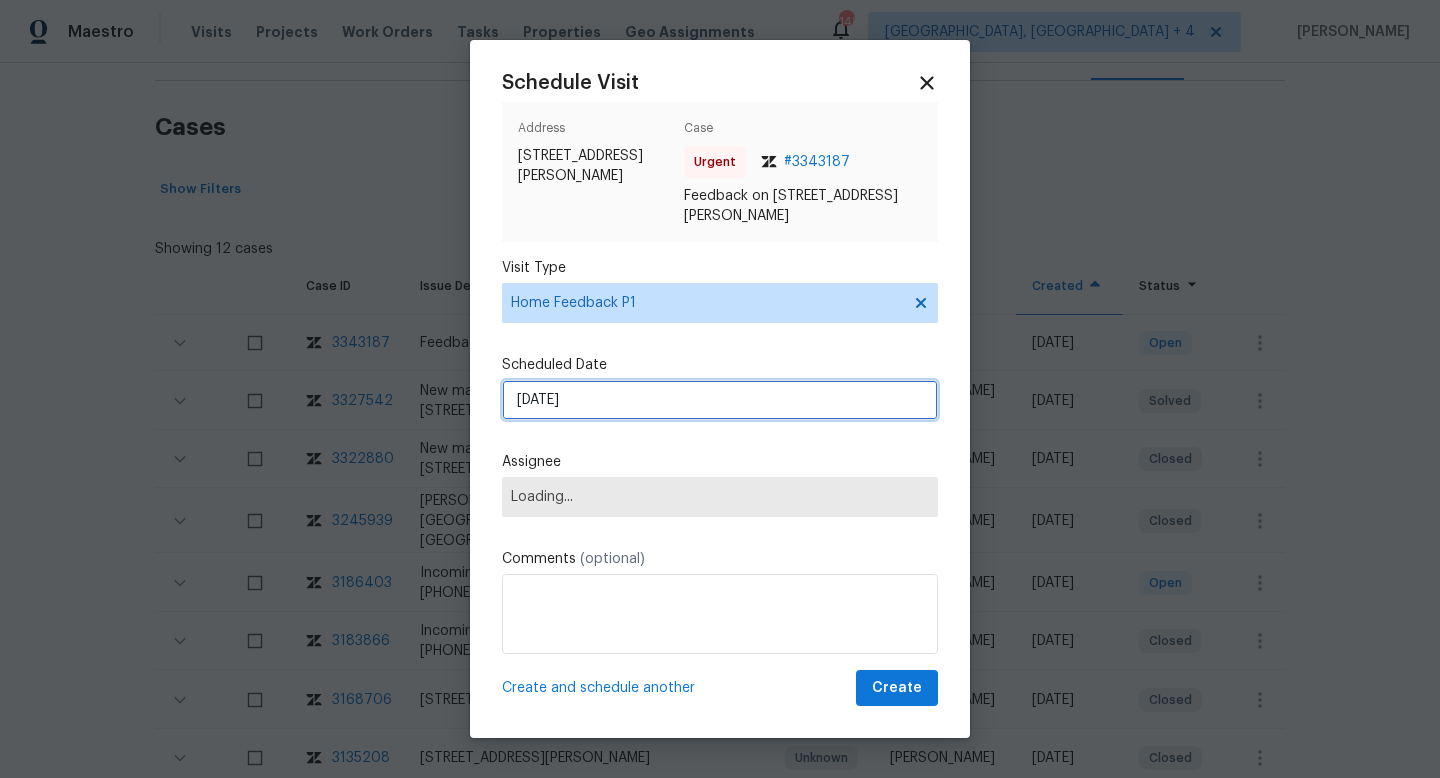 click on "[DATE]" at bounding box center [720, 400] 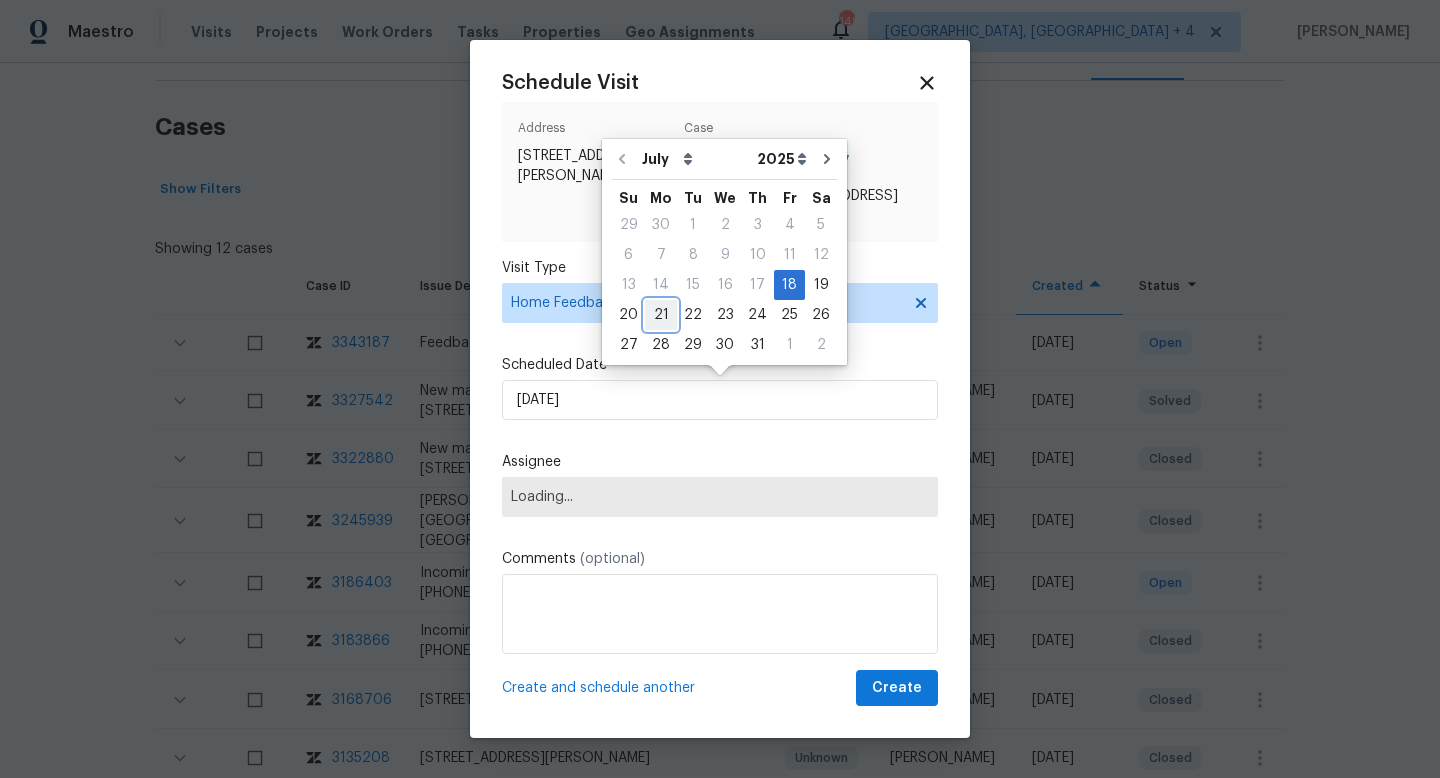 click on "21" at bounding box center [661, 315] 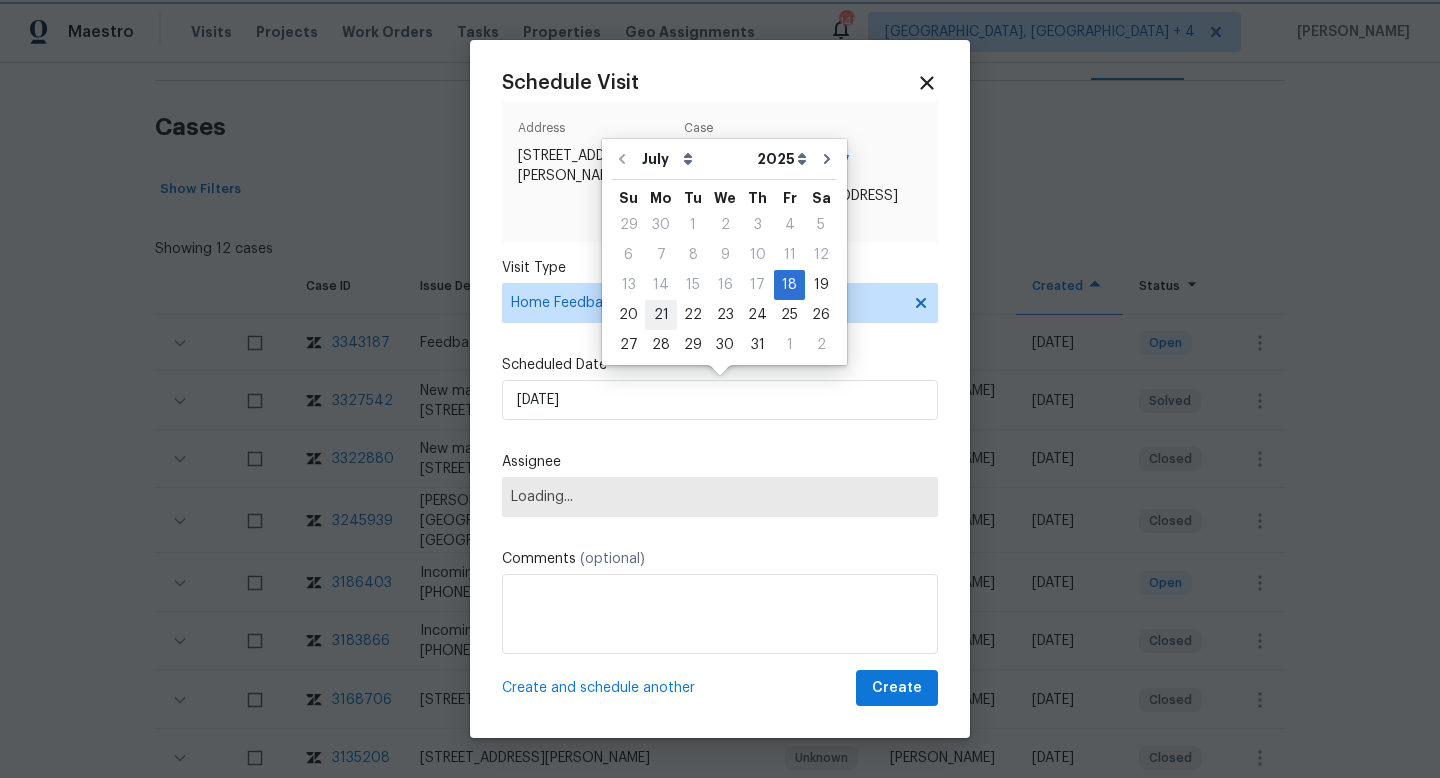 type on "[DATE]" 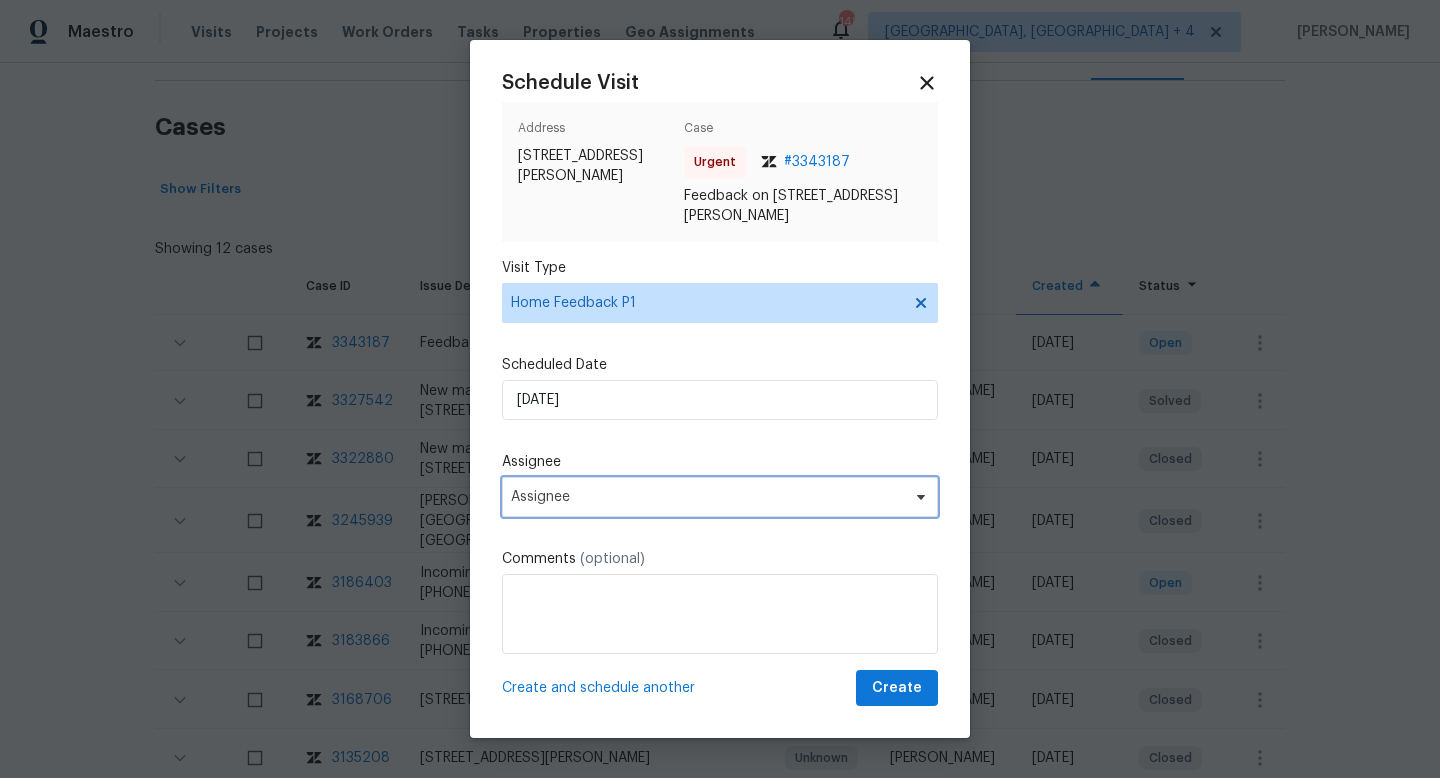 click on "Assignee" at bounding box center (707, 497) 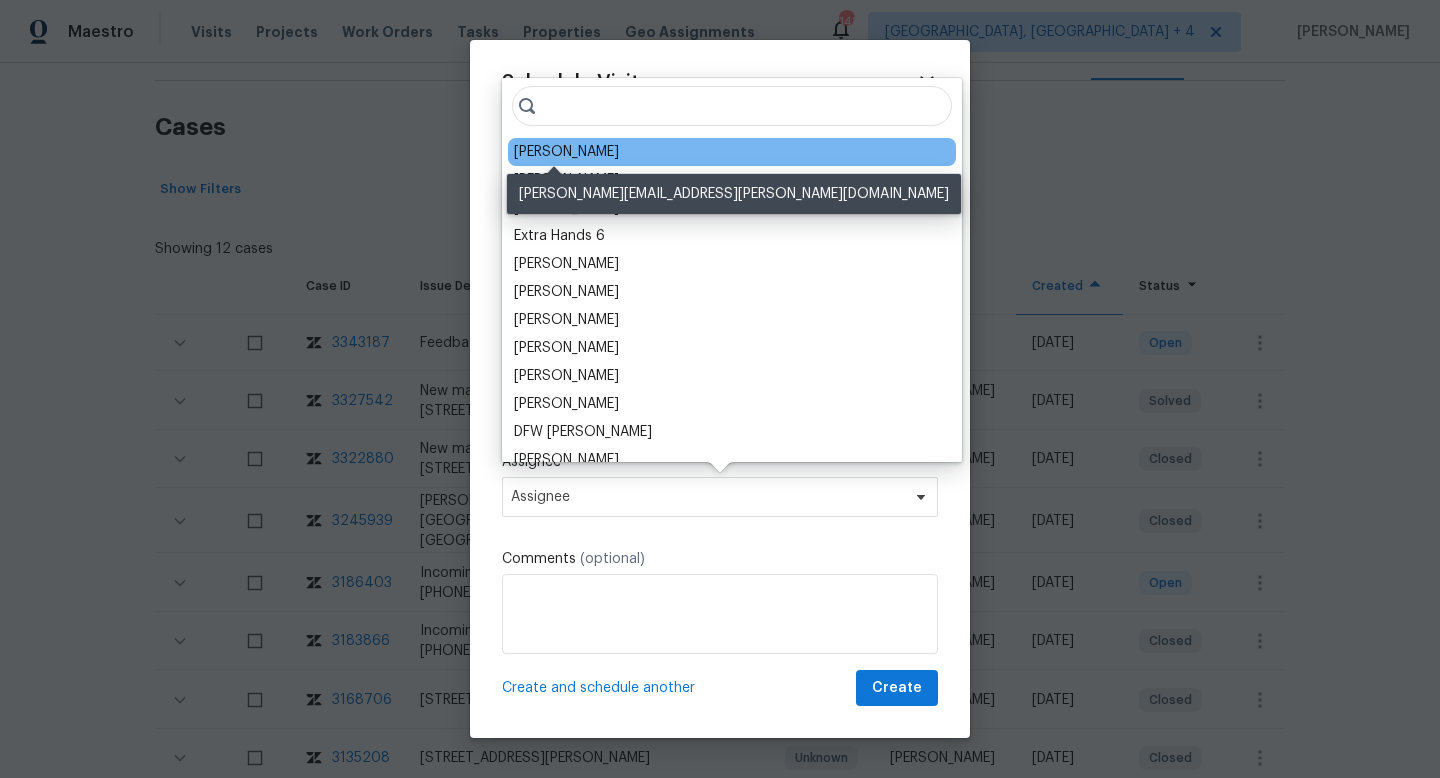 click on "[PERSON_NAME]" at bounding box center (566, 152) 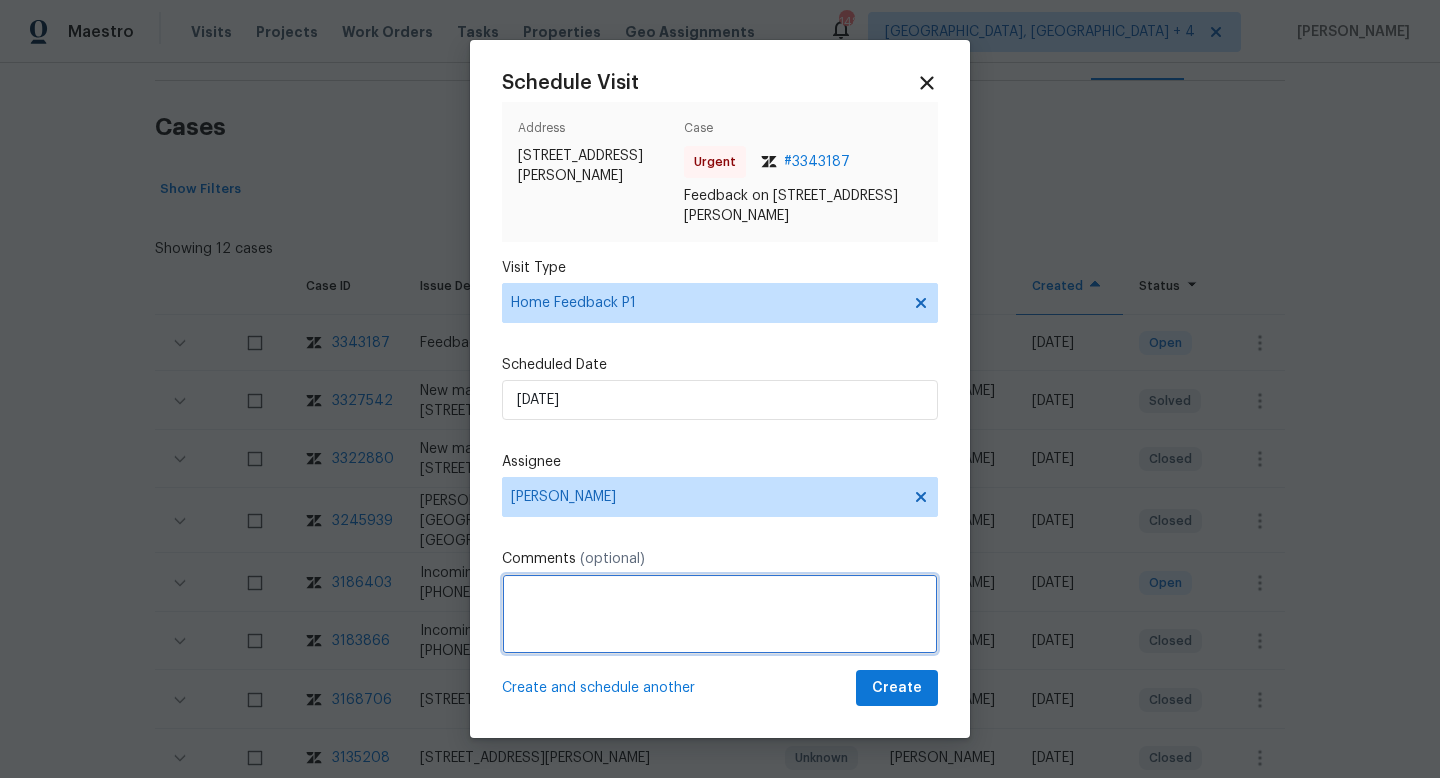 click at bounding box center (720, 614) 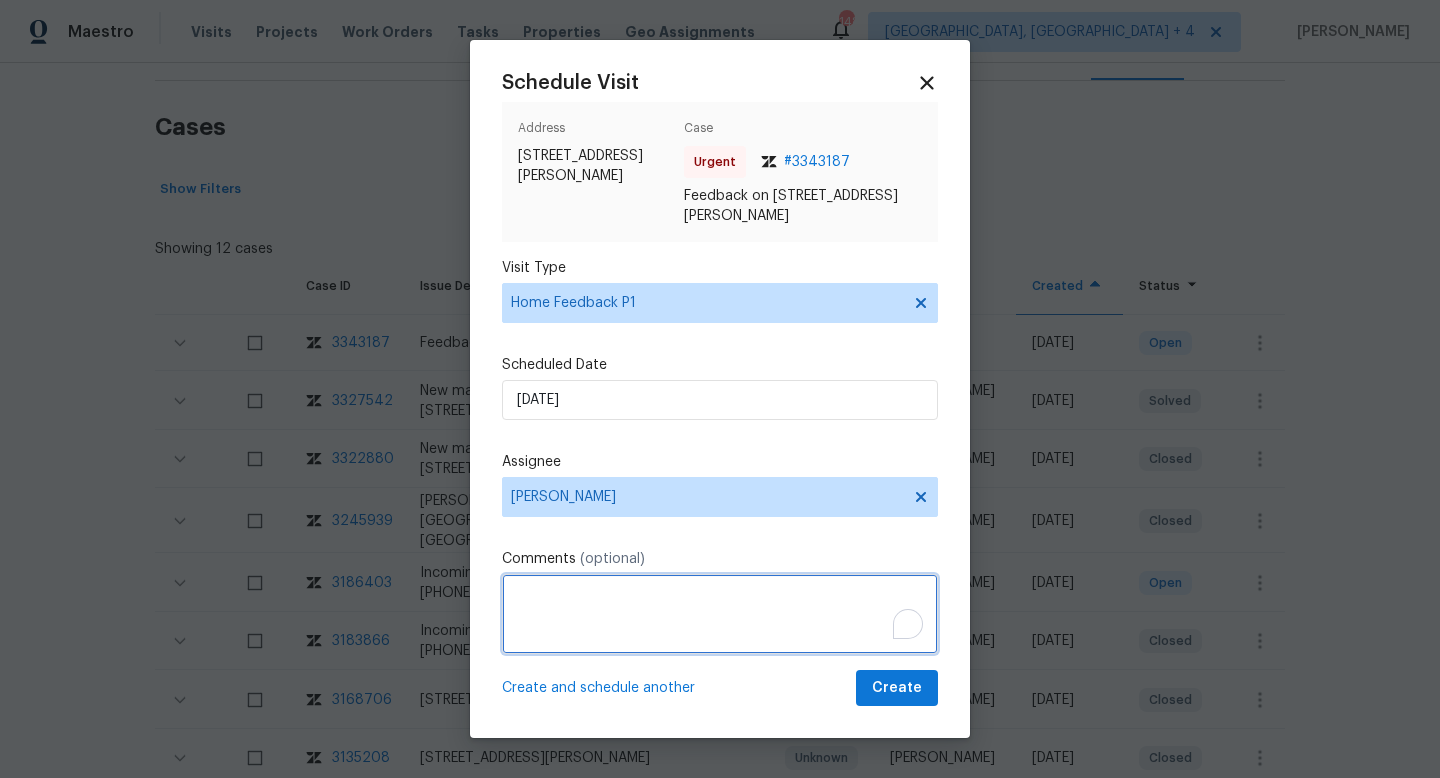 paste on "Feedback Message: The house smells like cigarettes smoke." 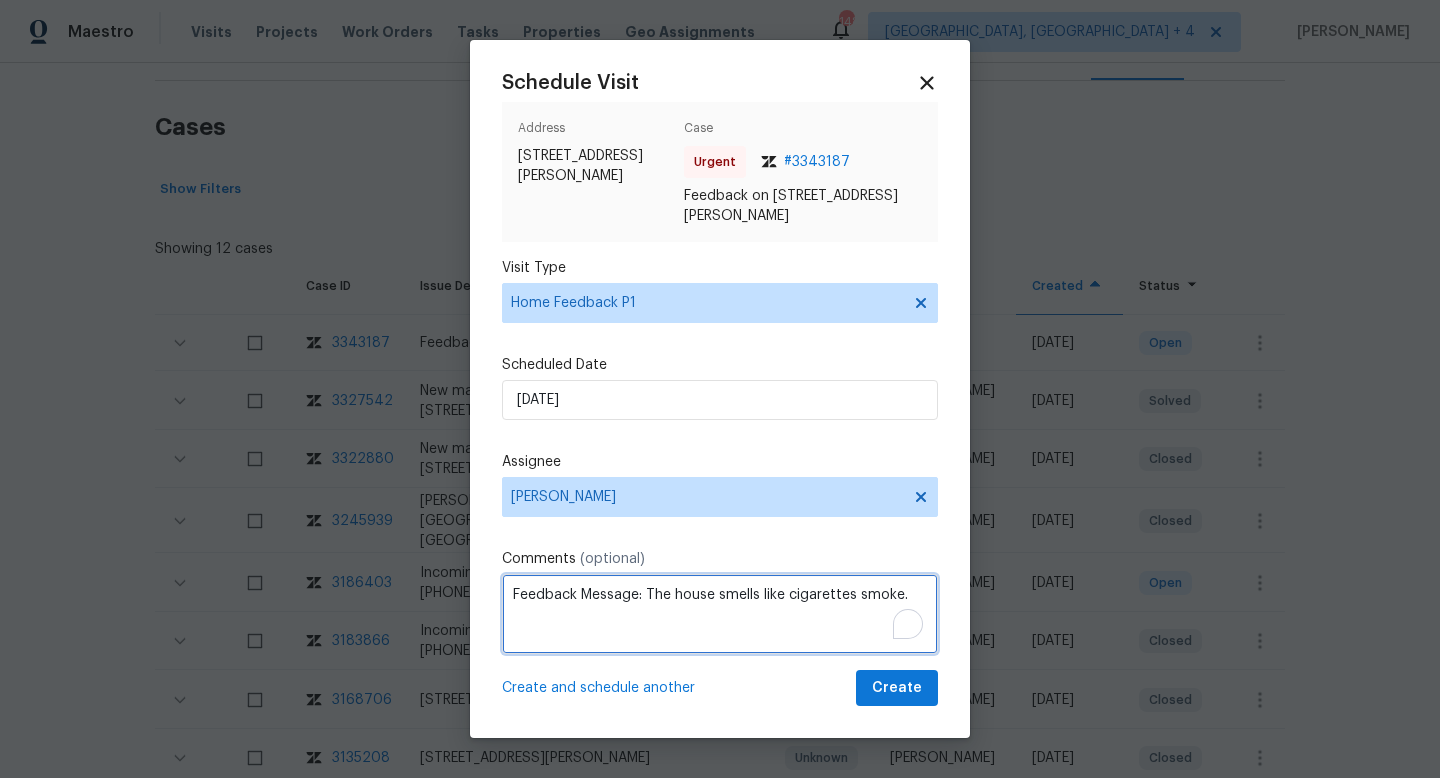 type on "Feedback Message: The house smells like cigarettes smoke." 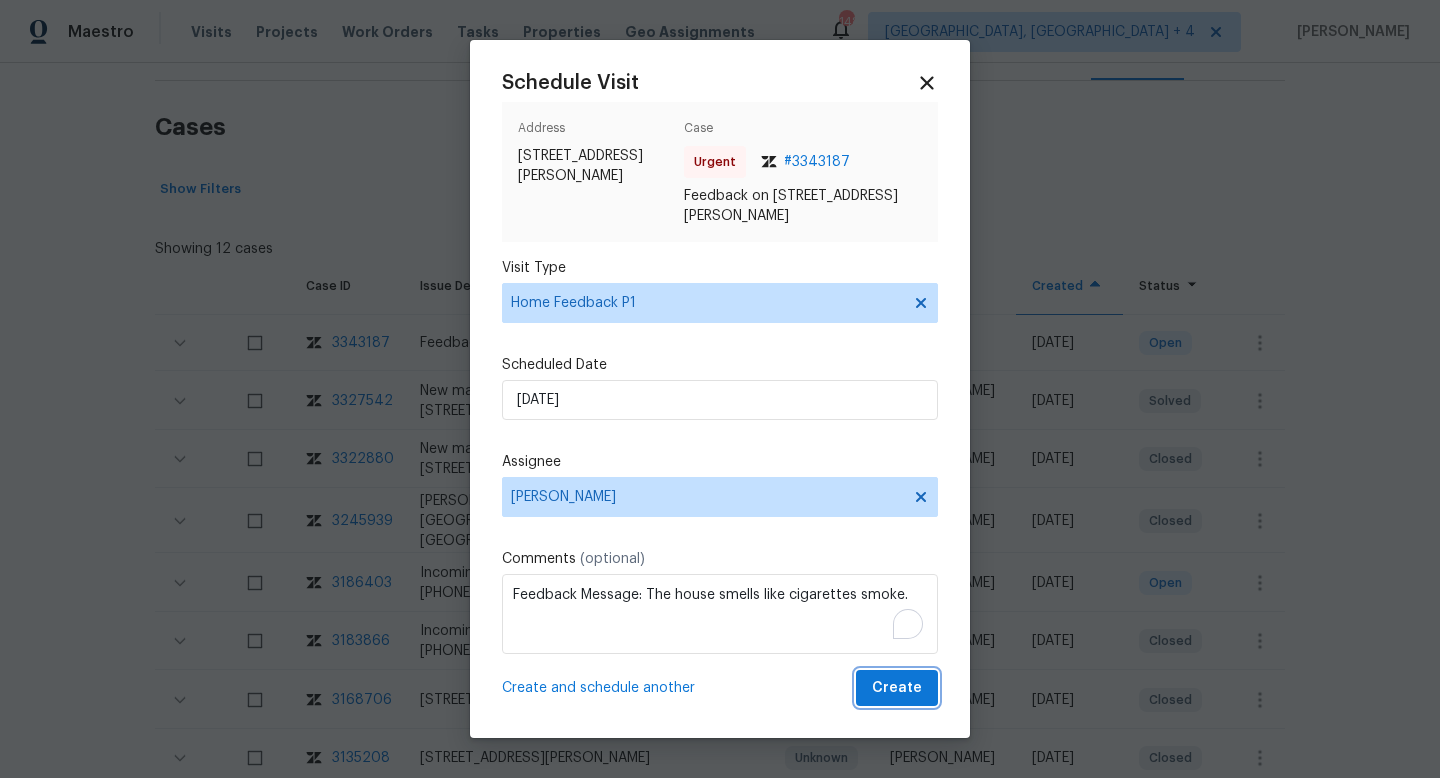 click on "Create" at bounding box center [897, 688] 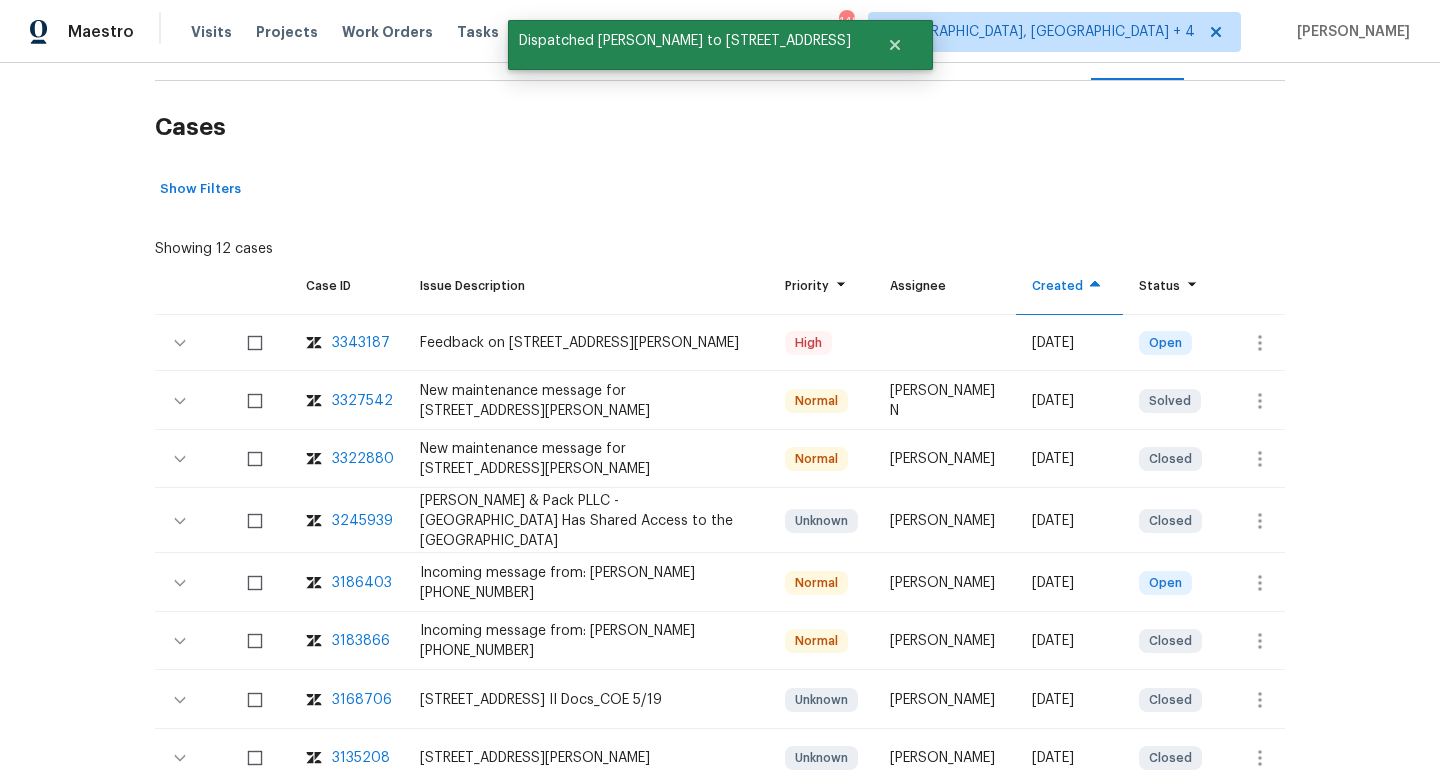 click on "Showing 12 cases" at bounding box center (720, 245) 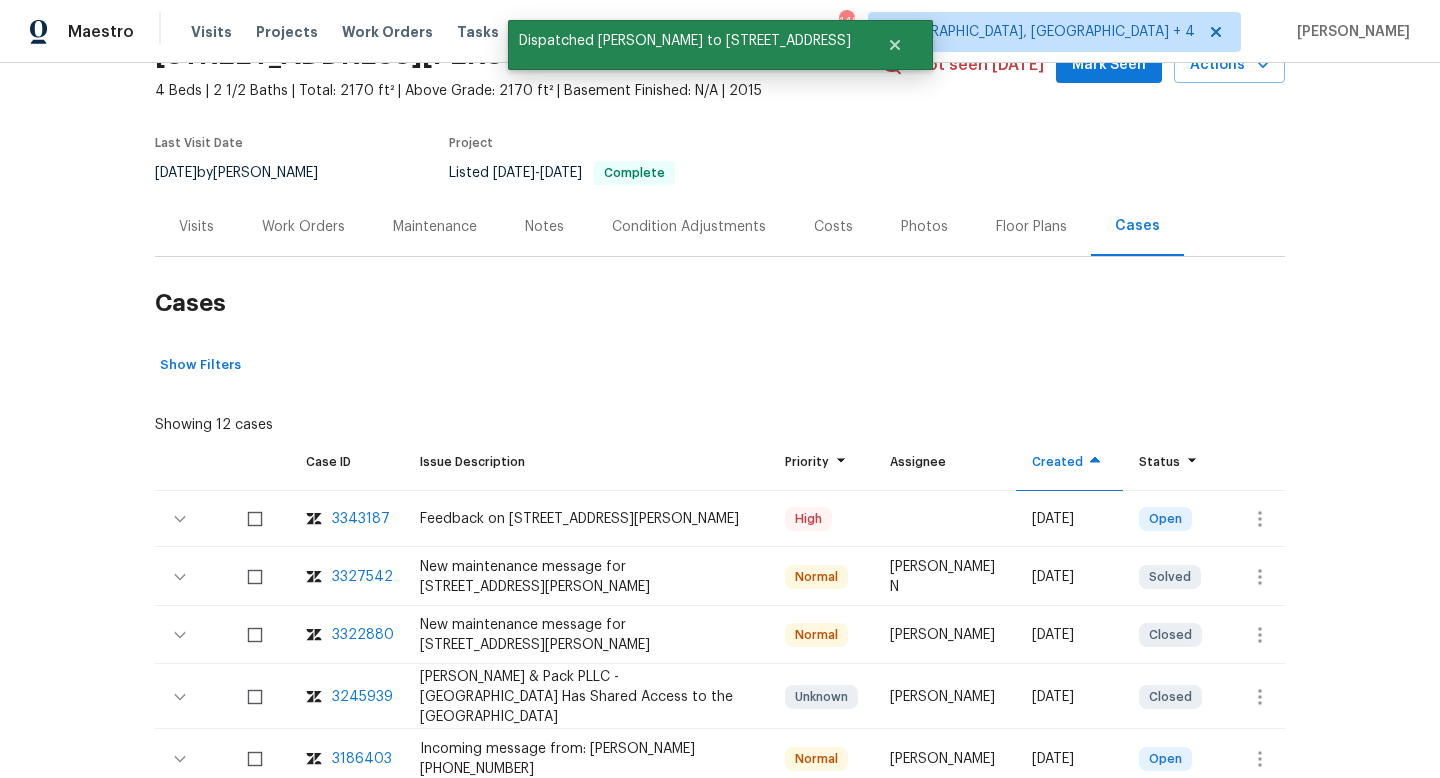 scroll, scrollTop: 0, scrollLeft: 0, axis: both 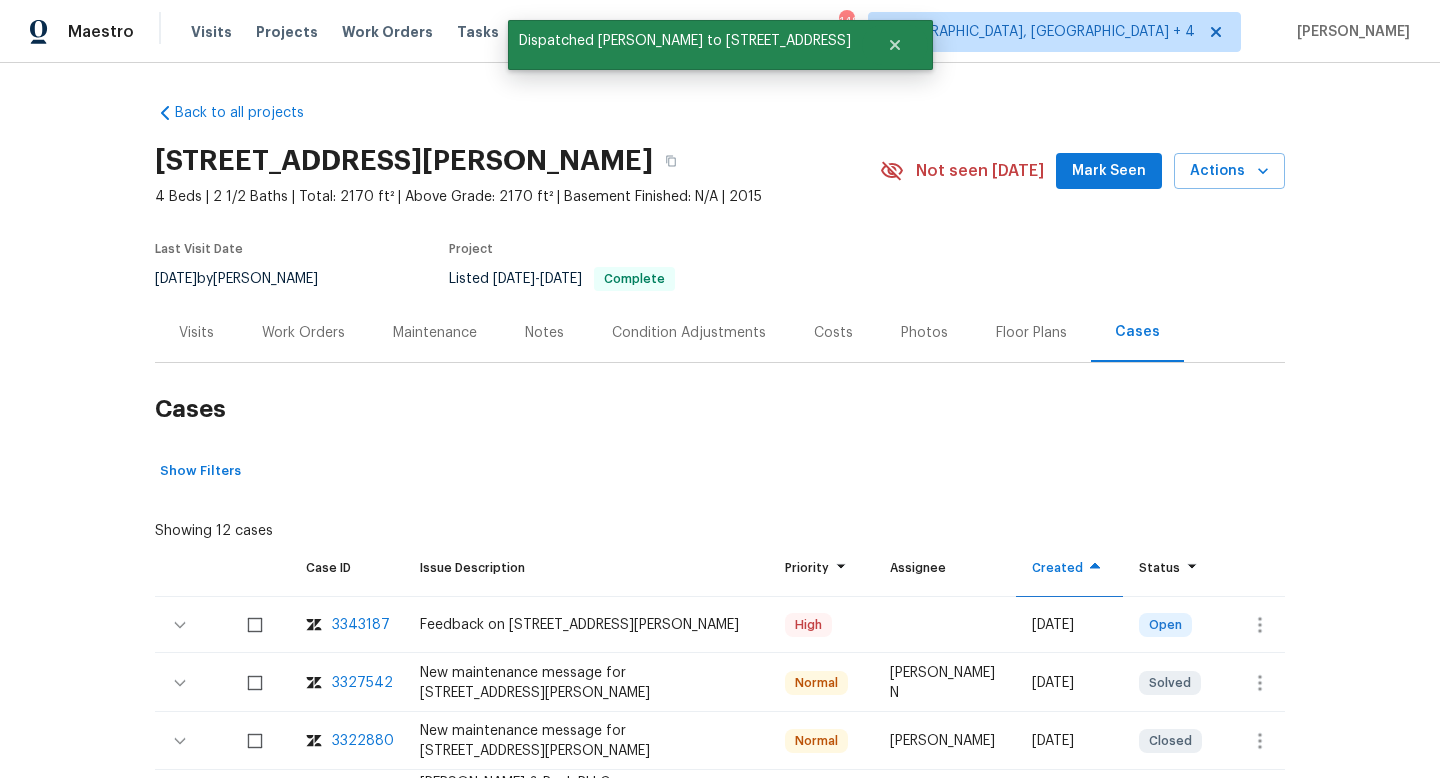 click on "Visits" at bounding box center [196, 333] 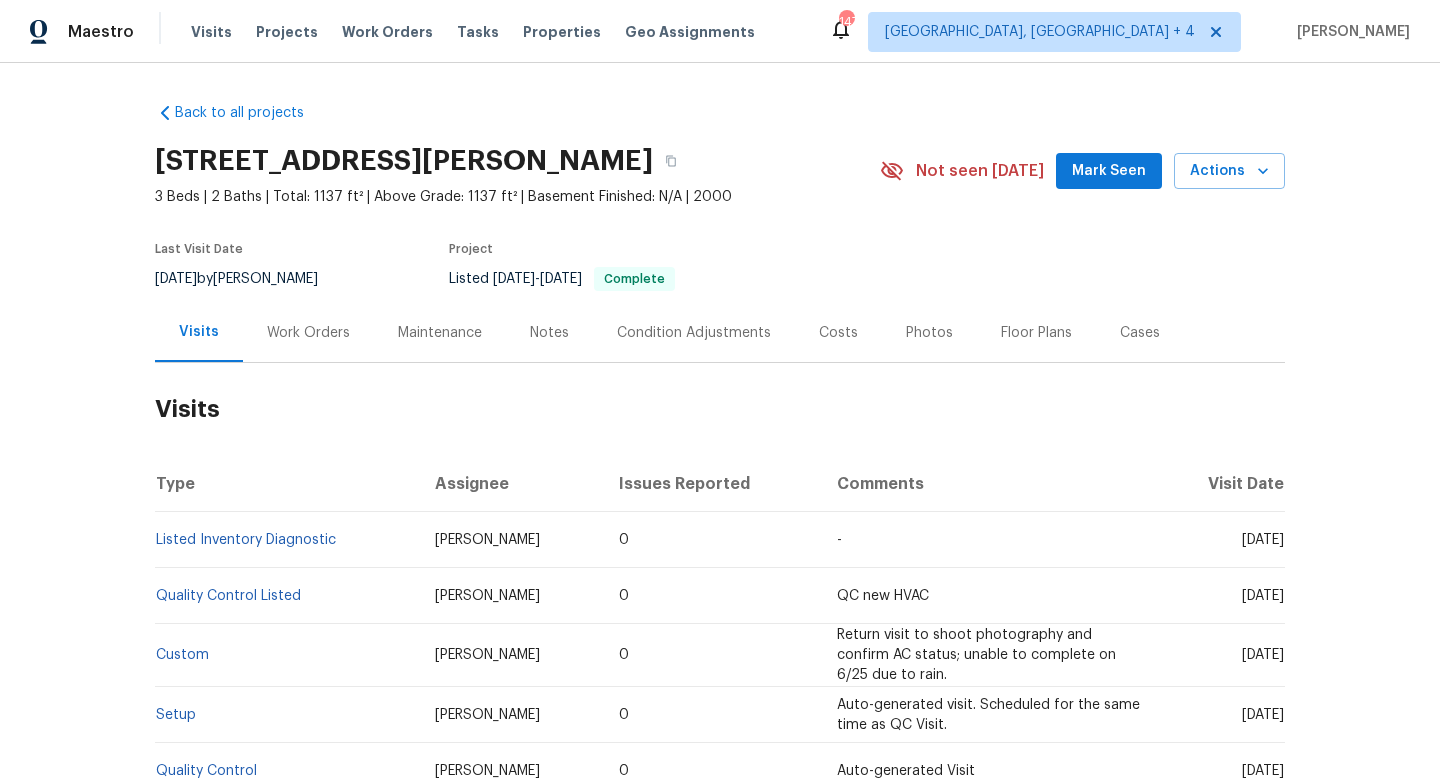 scroll, scrollTop: 0, scrollLeft: 0, axis: both 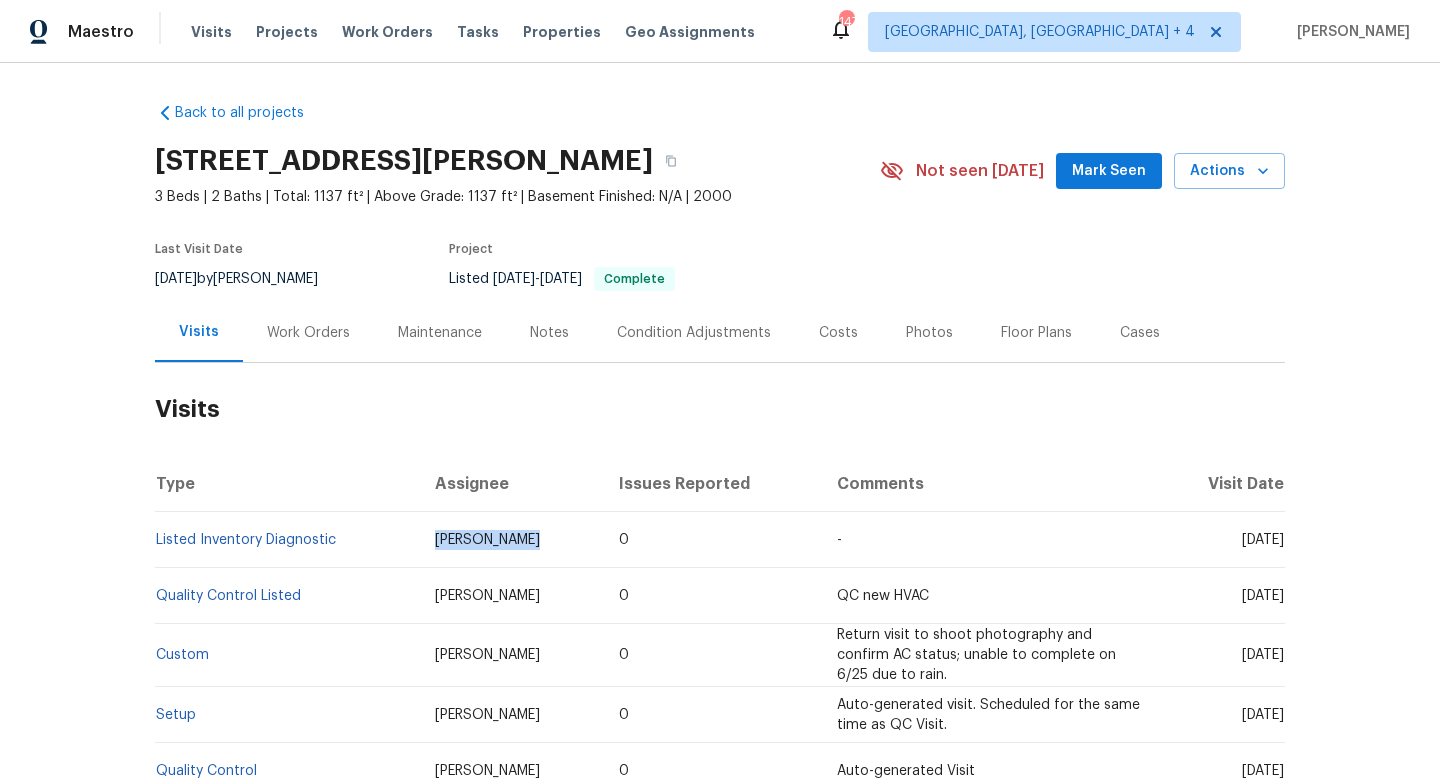 drag, startPoint x: 524, startPoint y: 549, endPoint x: 414, endPoint y: 544, distance: 110.11358 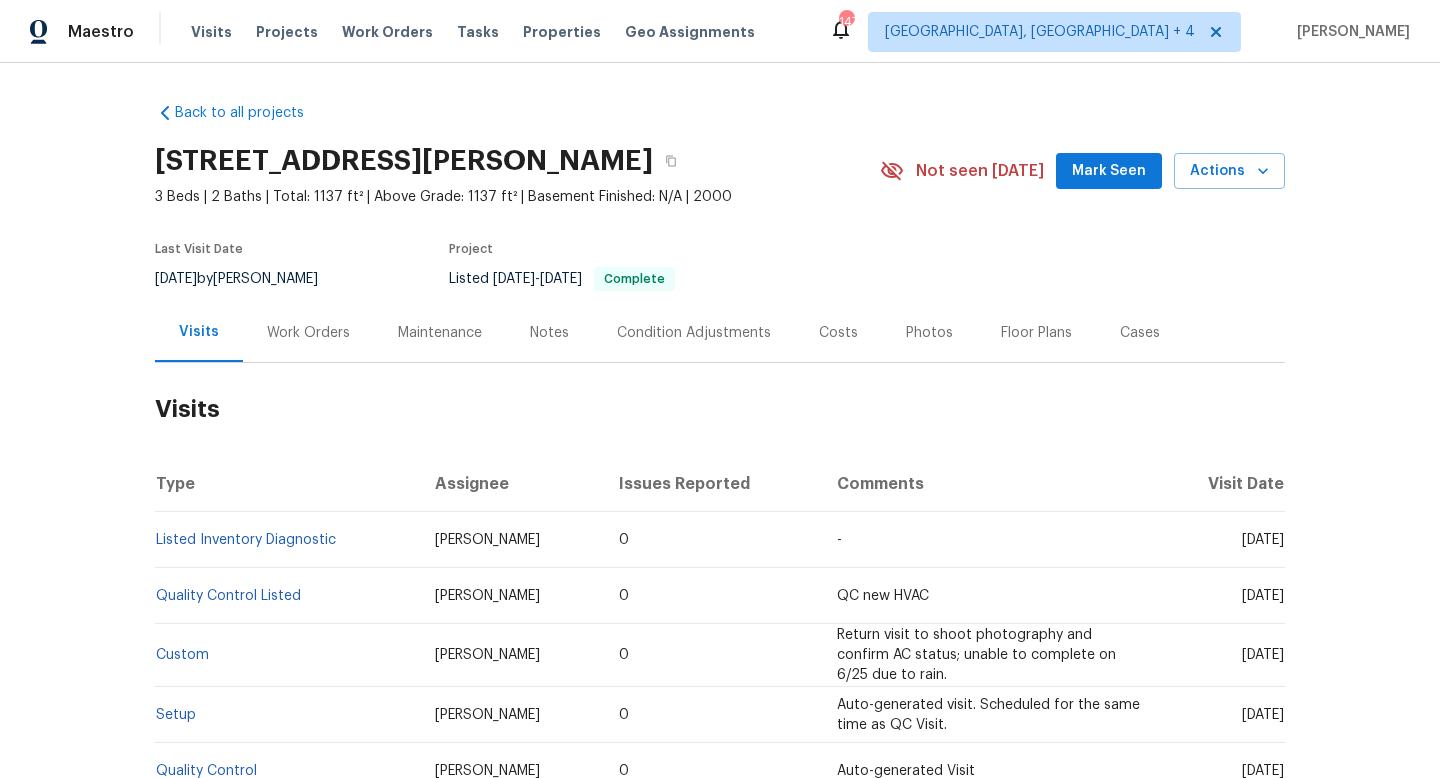 click on "Wed, Jul 16 2025" at bounding box center (1263, 540) 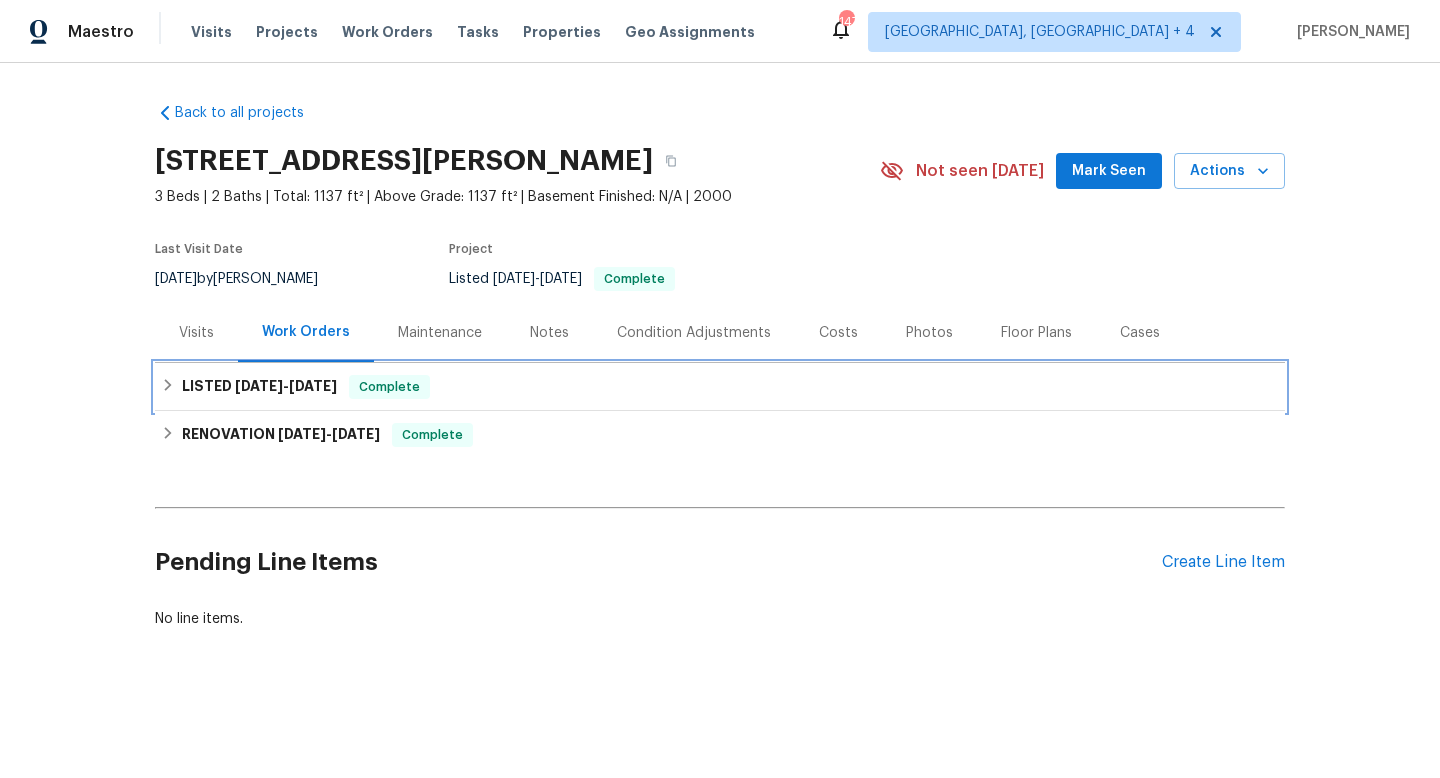 click on "LISTED   6/26/25  -  7/12/25" at bounding box center [259, 387] 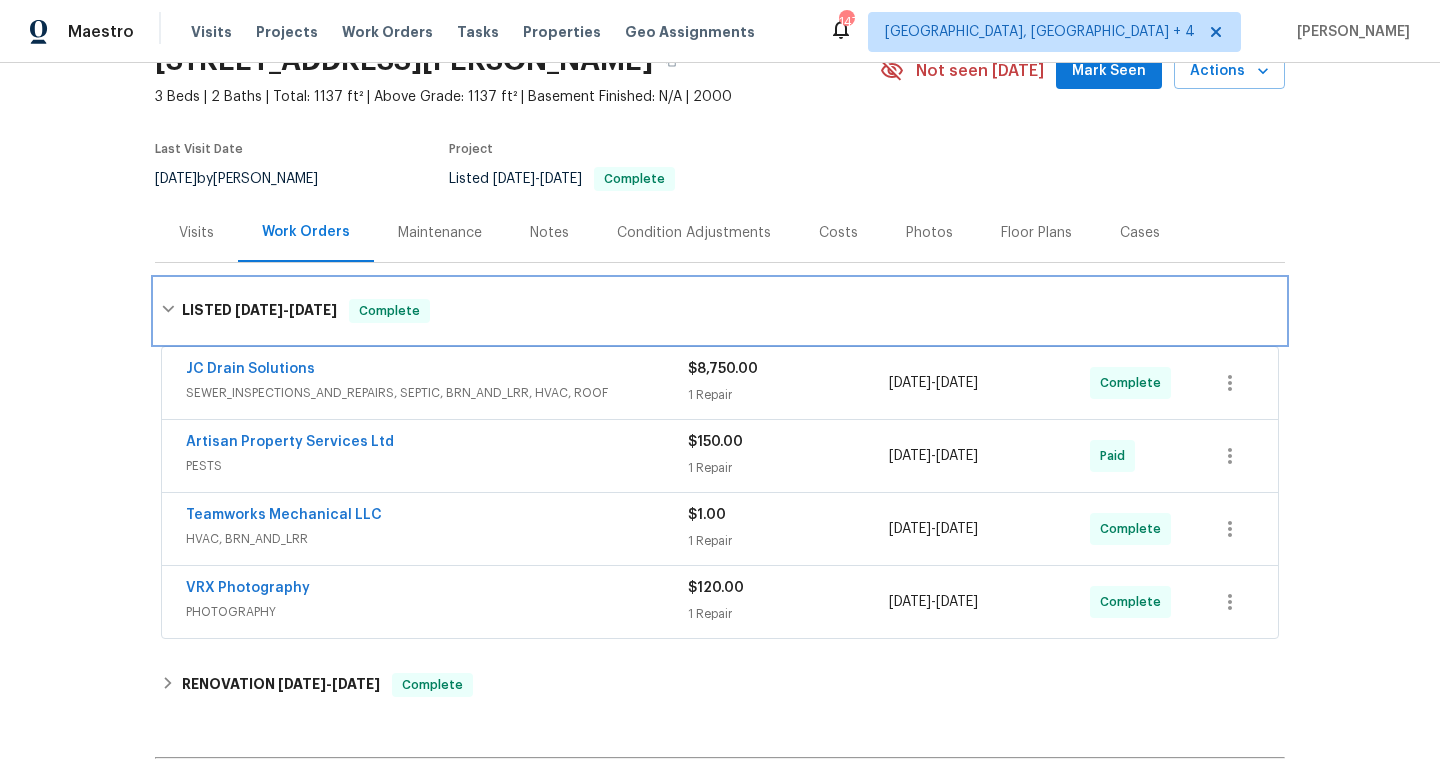 scroll, scrollTop: 116, scrollLeft: 0, axis: vertical 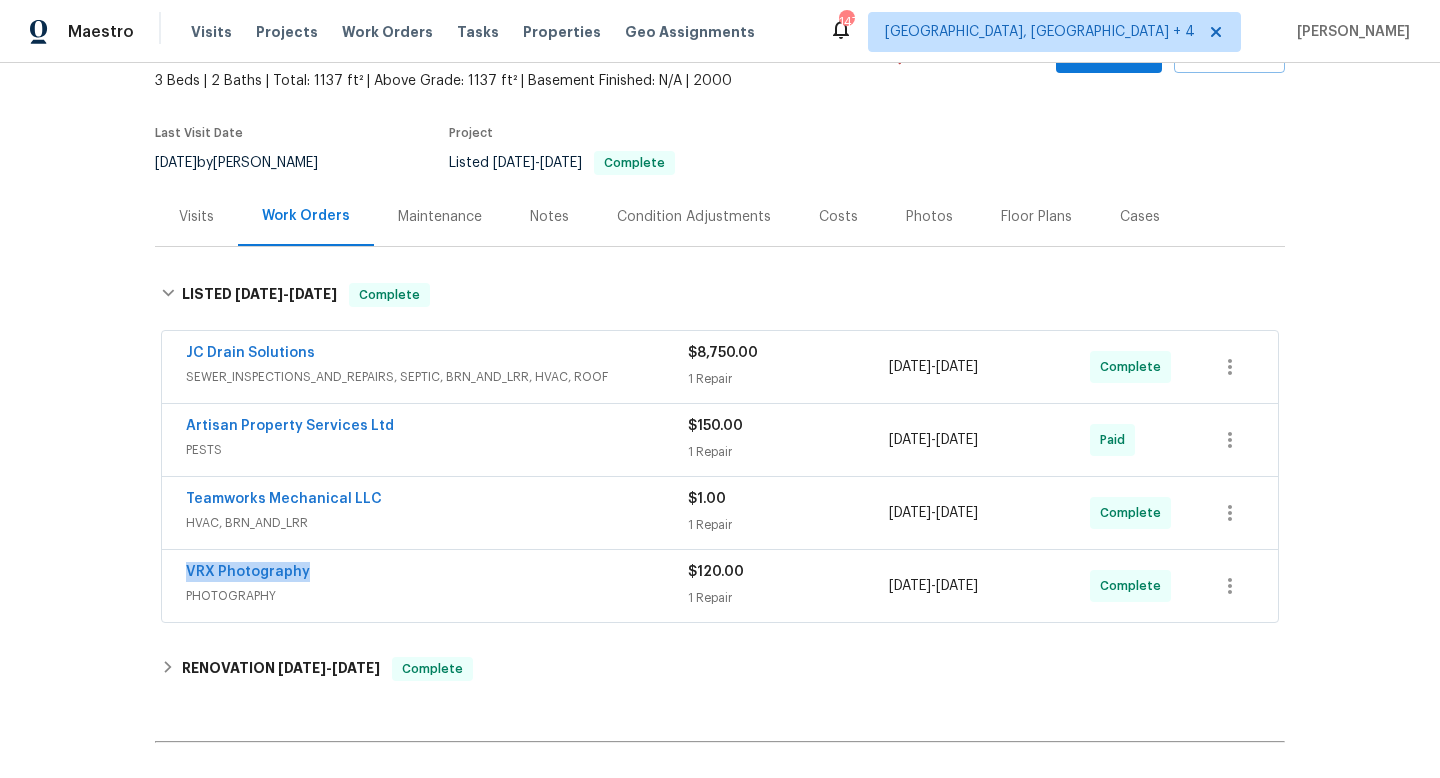 drag, startPoint x: 338, startPoint y: 574, endPoint x: 165, endPoint y: 572, distance: 173.01157 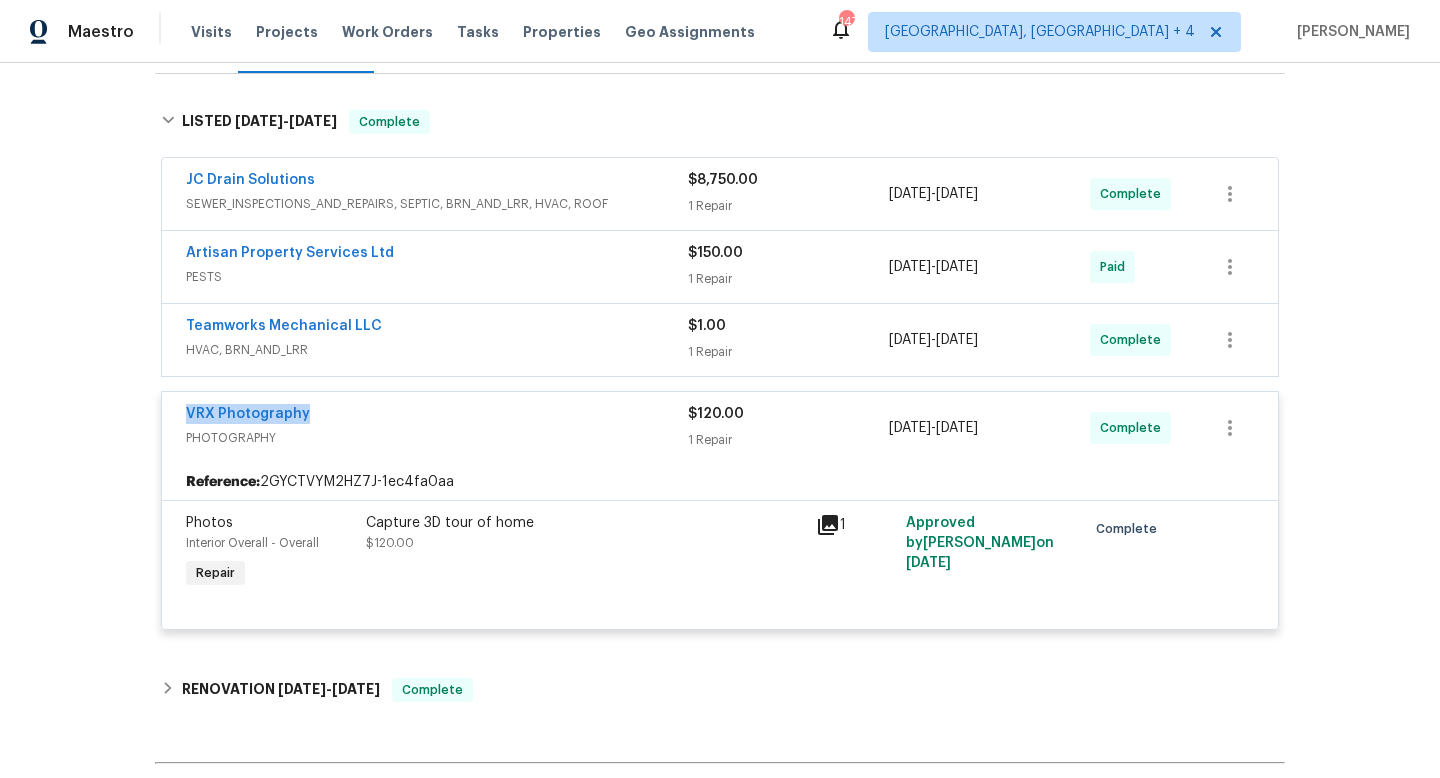 scroll, scrollTop: 346, scrollLeft: 0, axis: vertical 